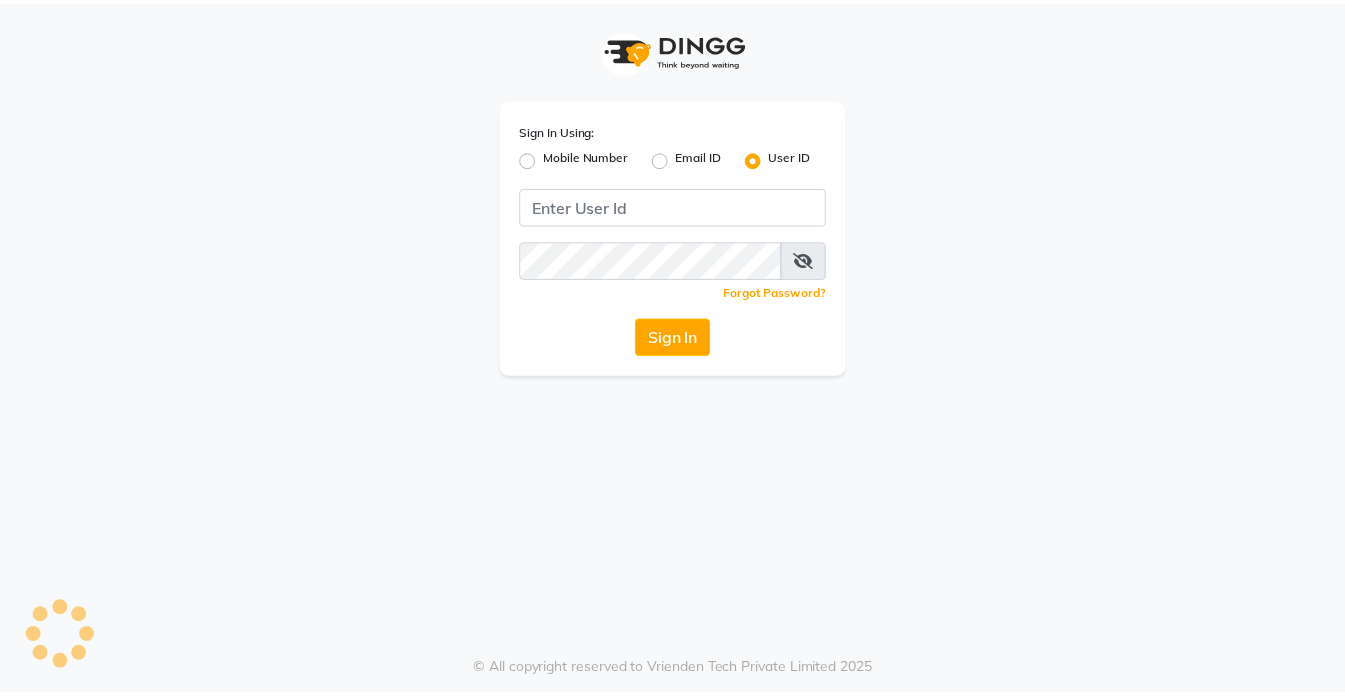 scroll, scrollTop: 0, scrollLeft: 0, axis: both 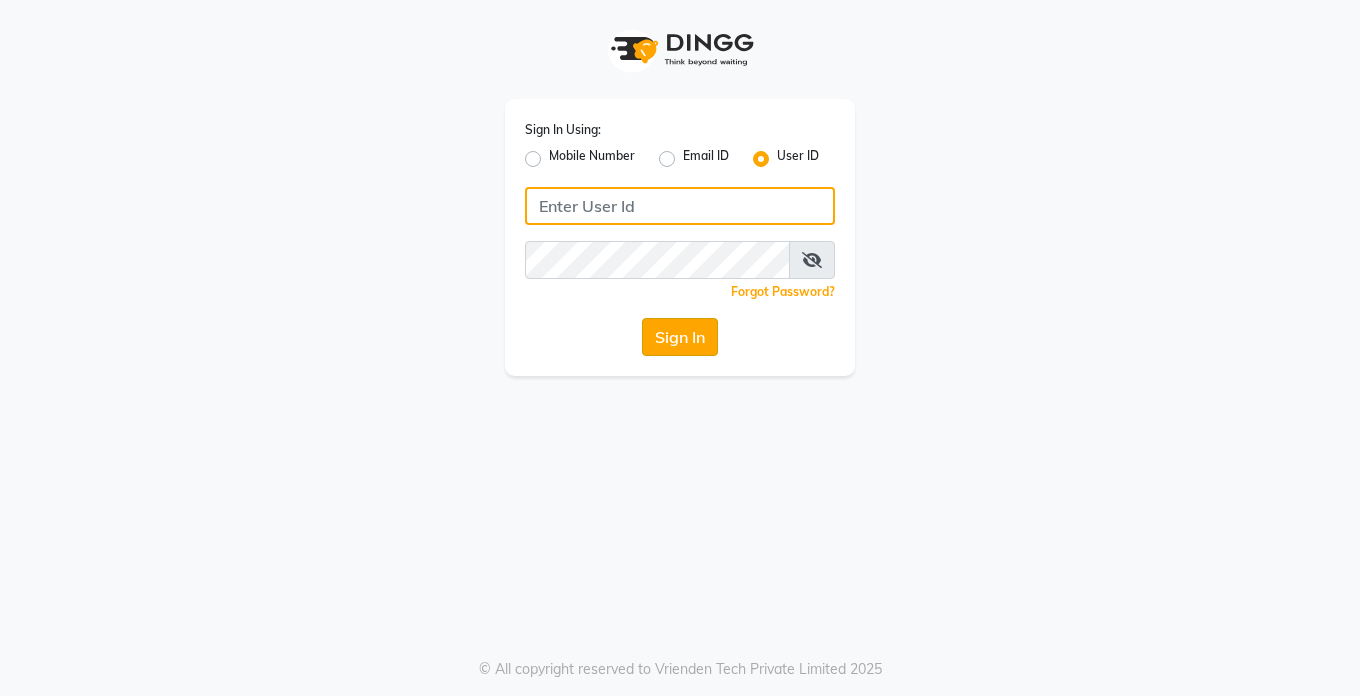 type on "Dedios123" 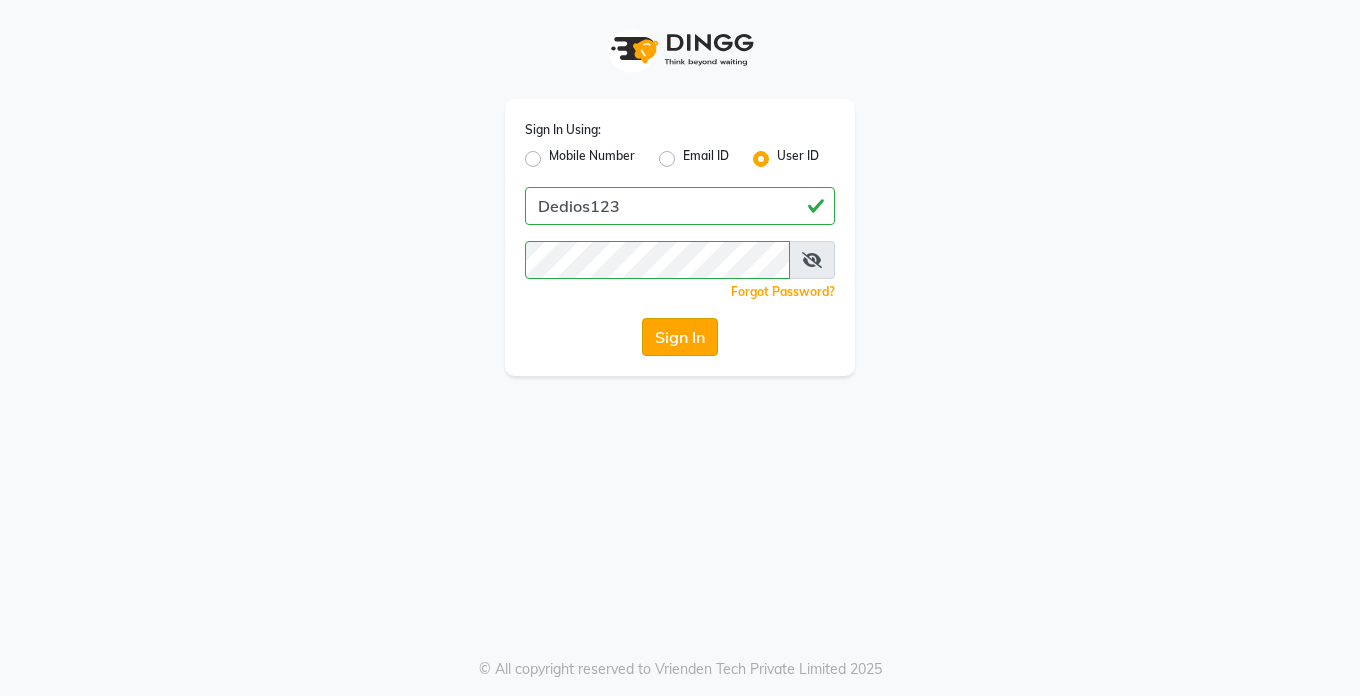click on "Sign In" 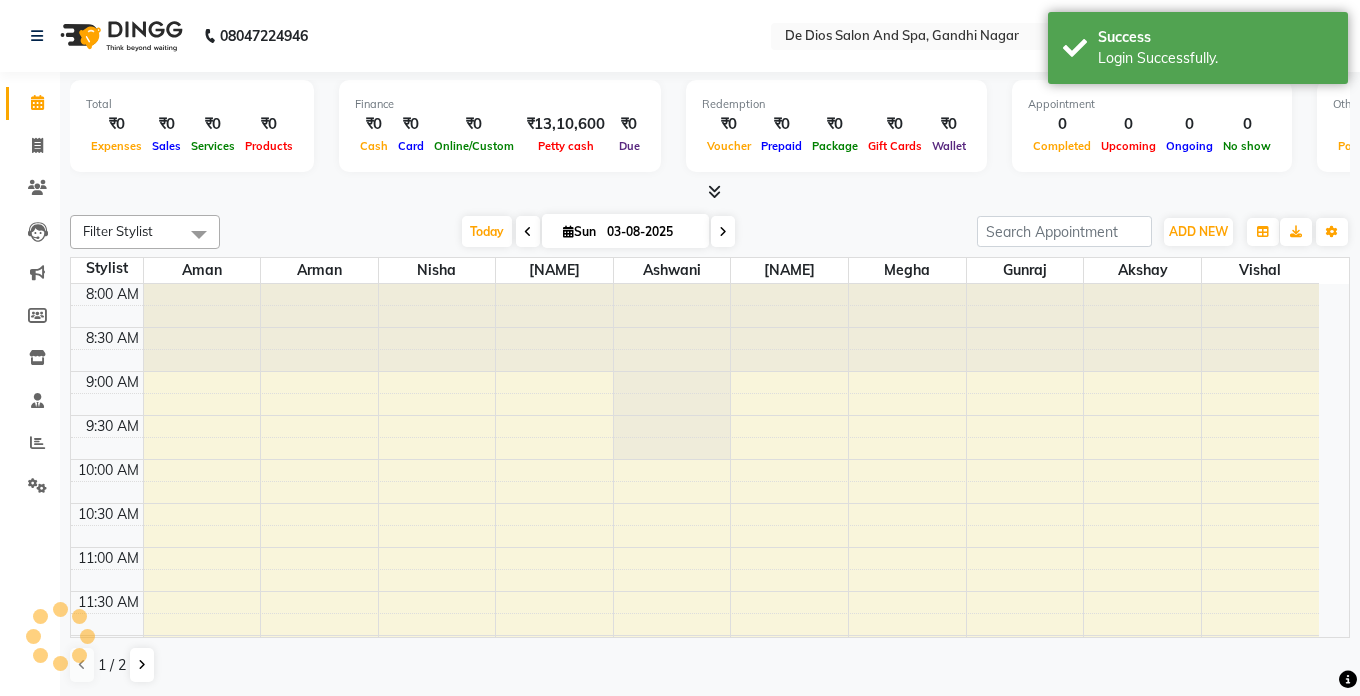 select on "en" 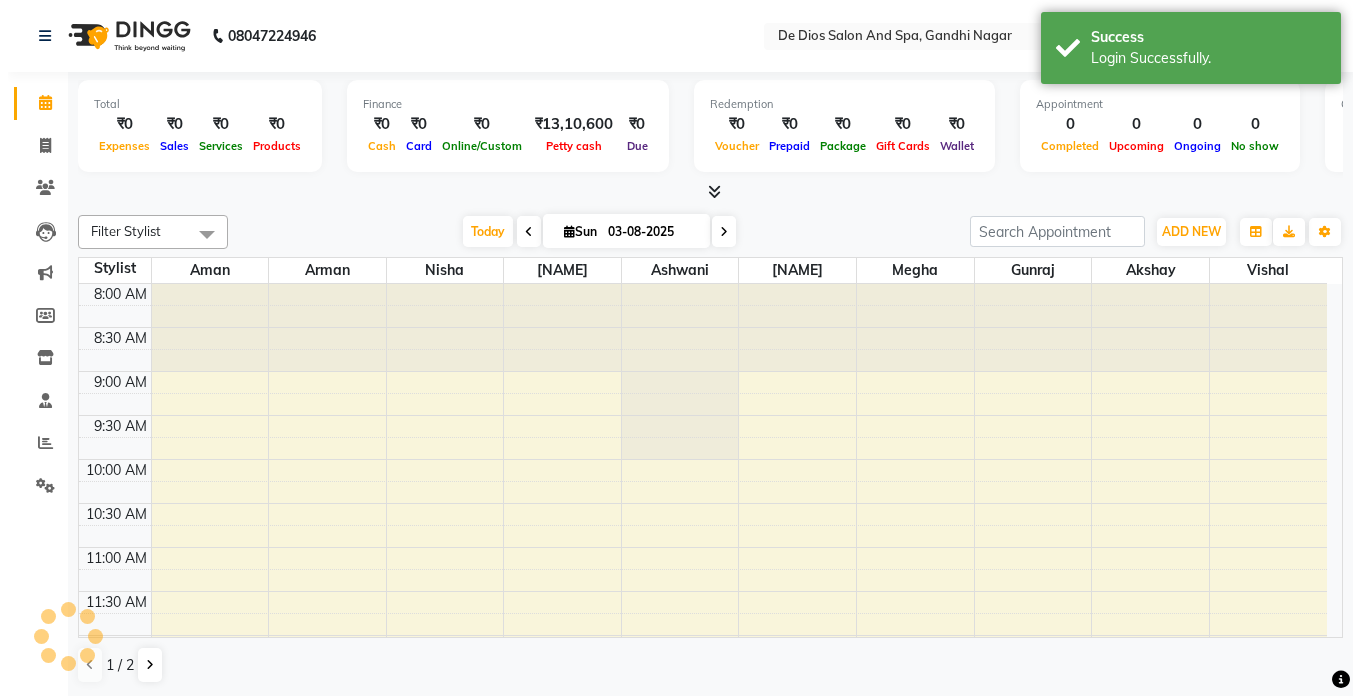 scroll, scrollTop: 0, scrollLeft: 0, axis: both 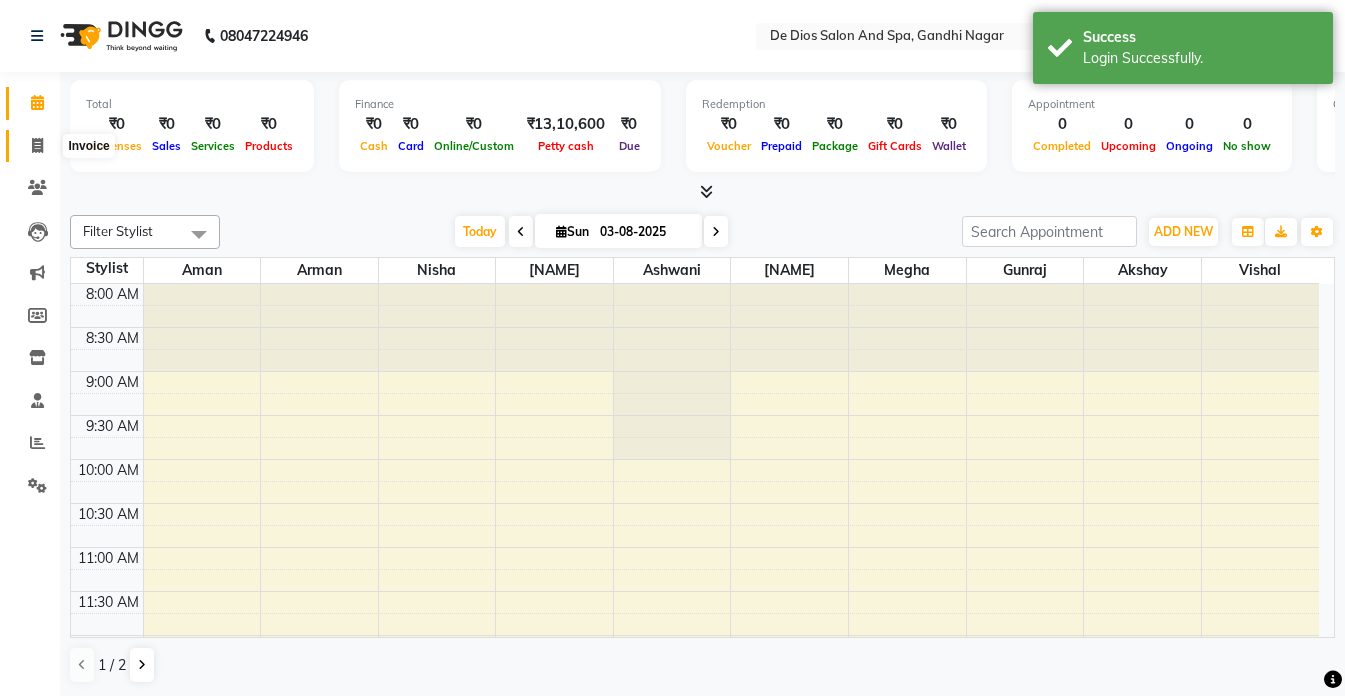 click 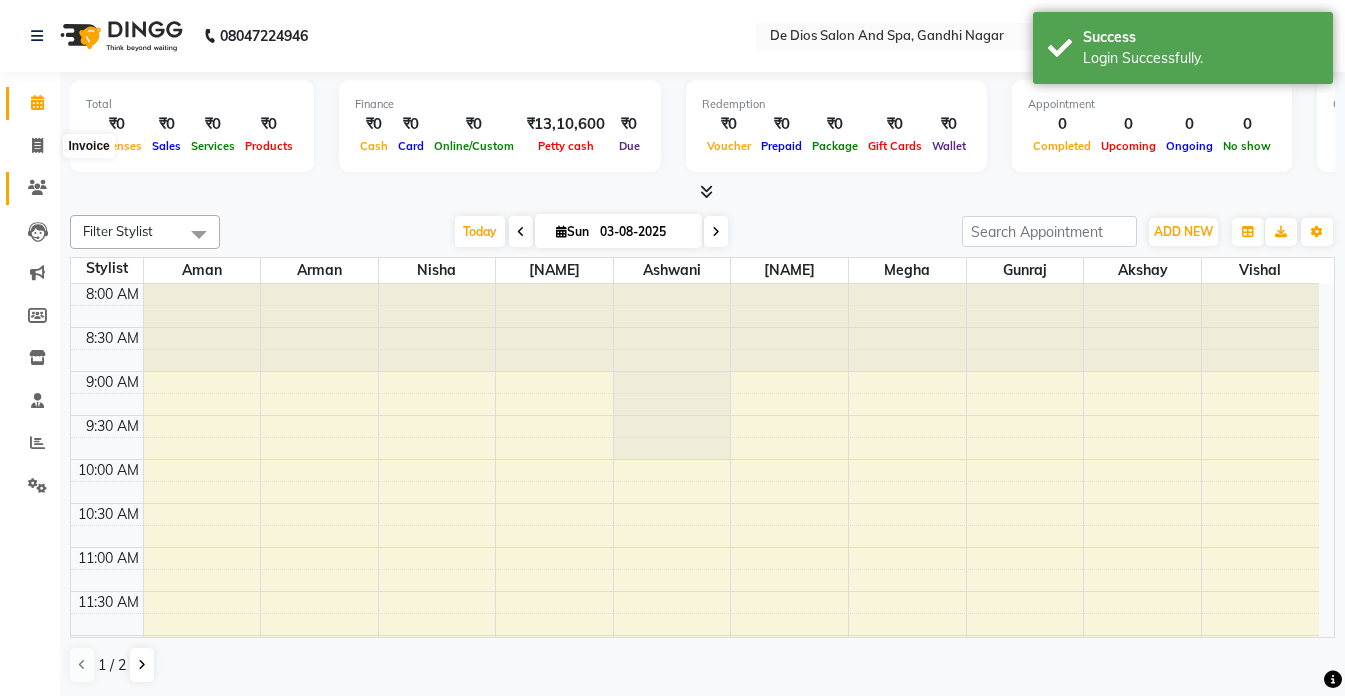select on "service" 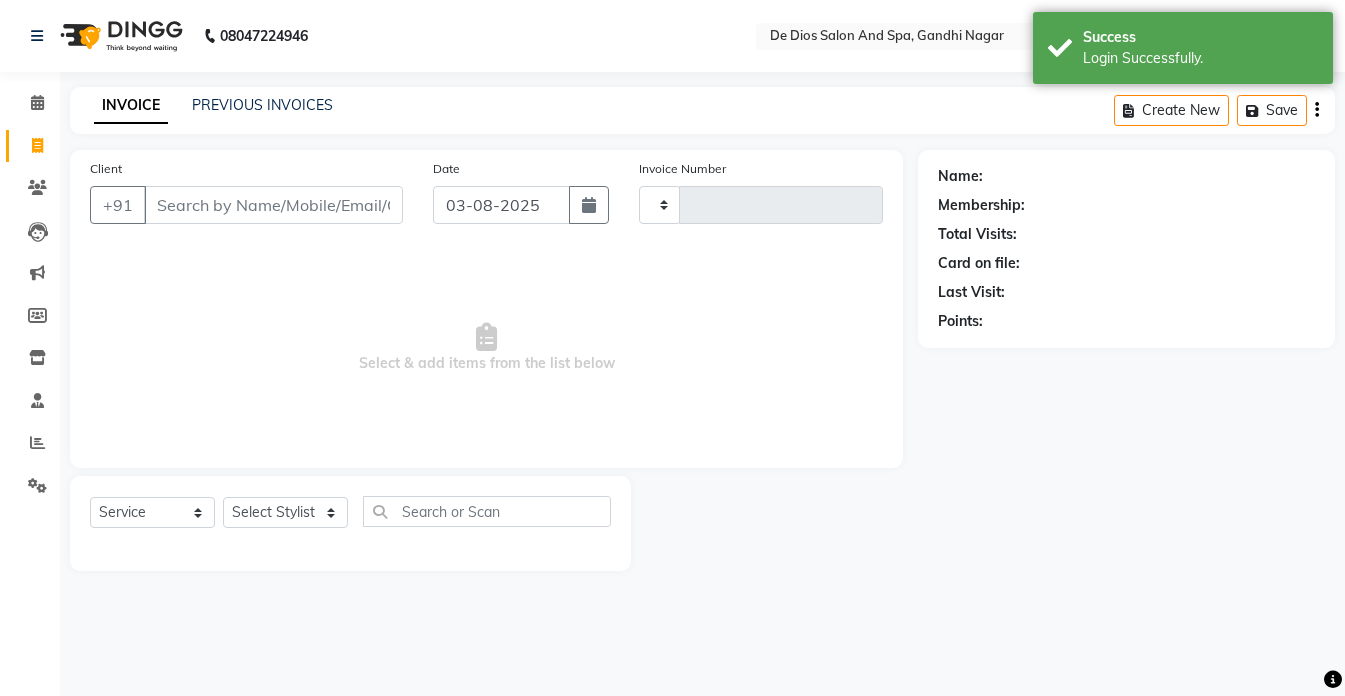 type on "2034" 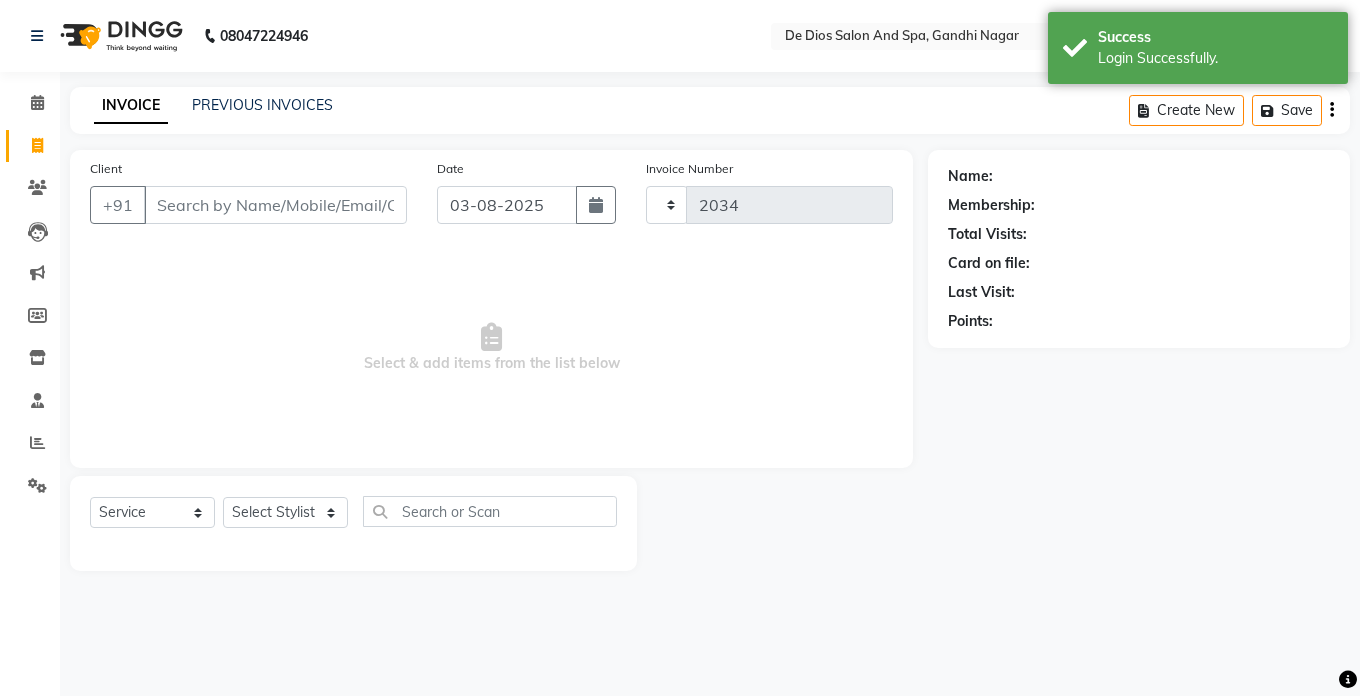 select on "6431" 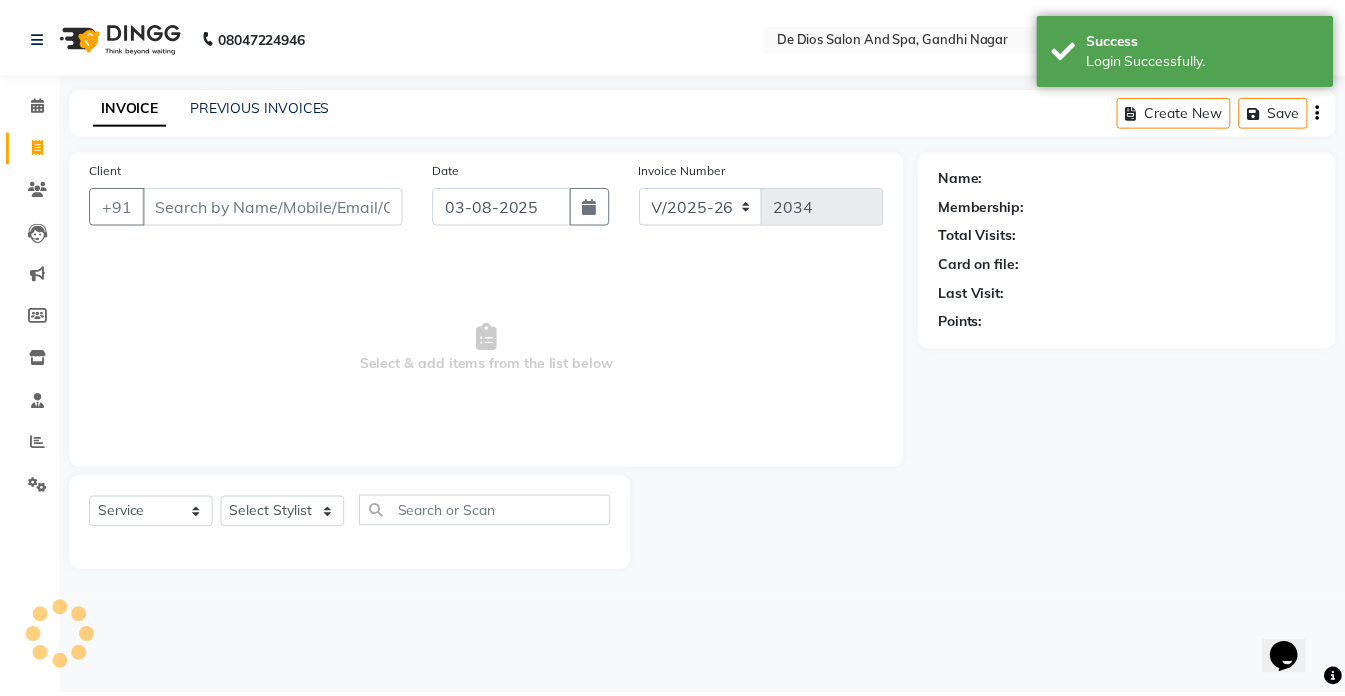 scroll, scrollTop: 0, scrollLeft: 0, axis: both 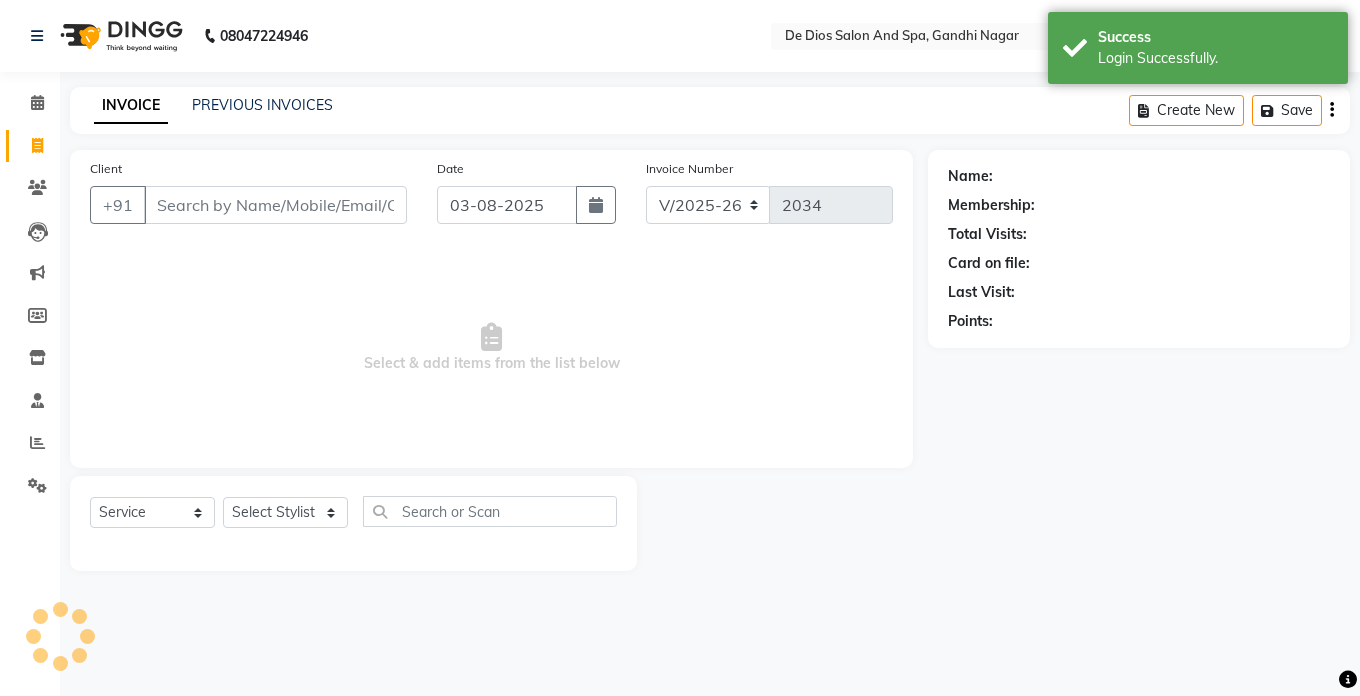 click on "Client" at bounding box center (275, 205) 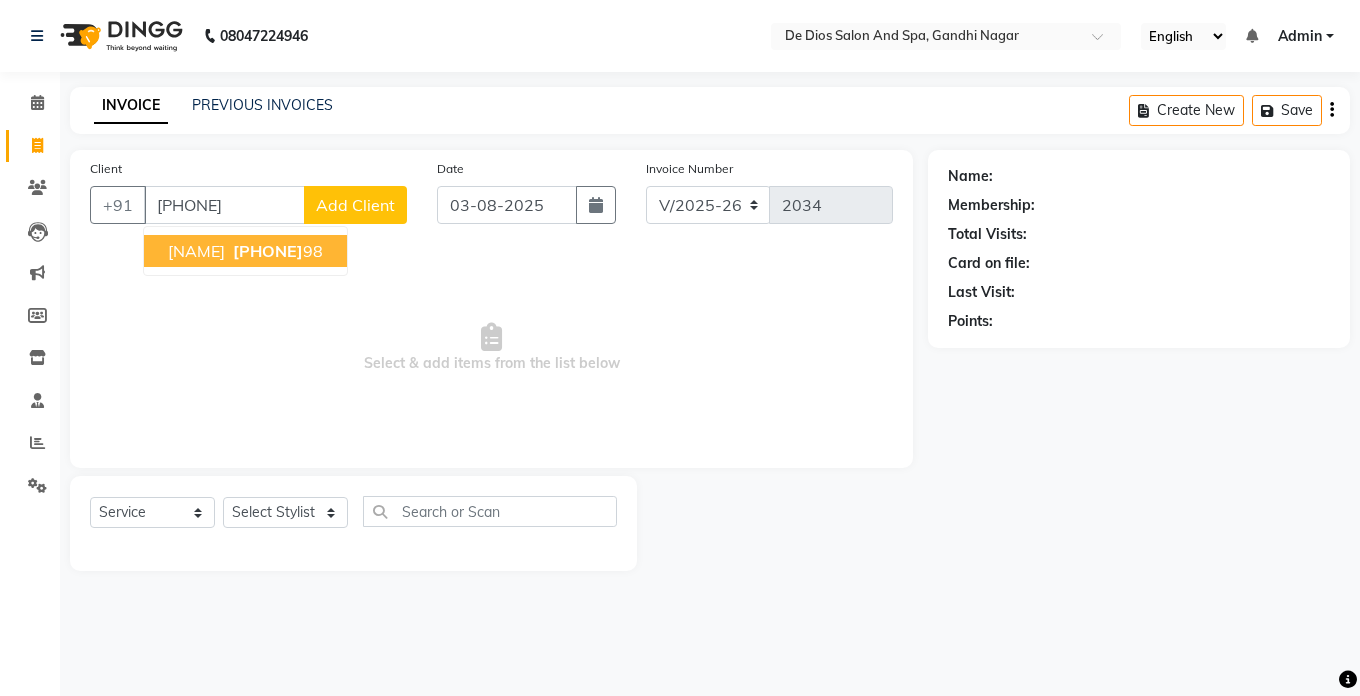 click on "80821000" at bounding box center [268, 251] 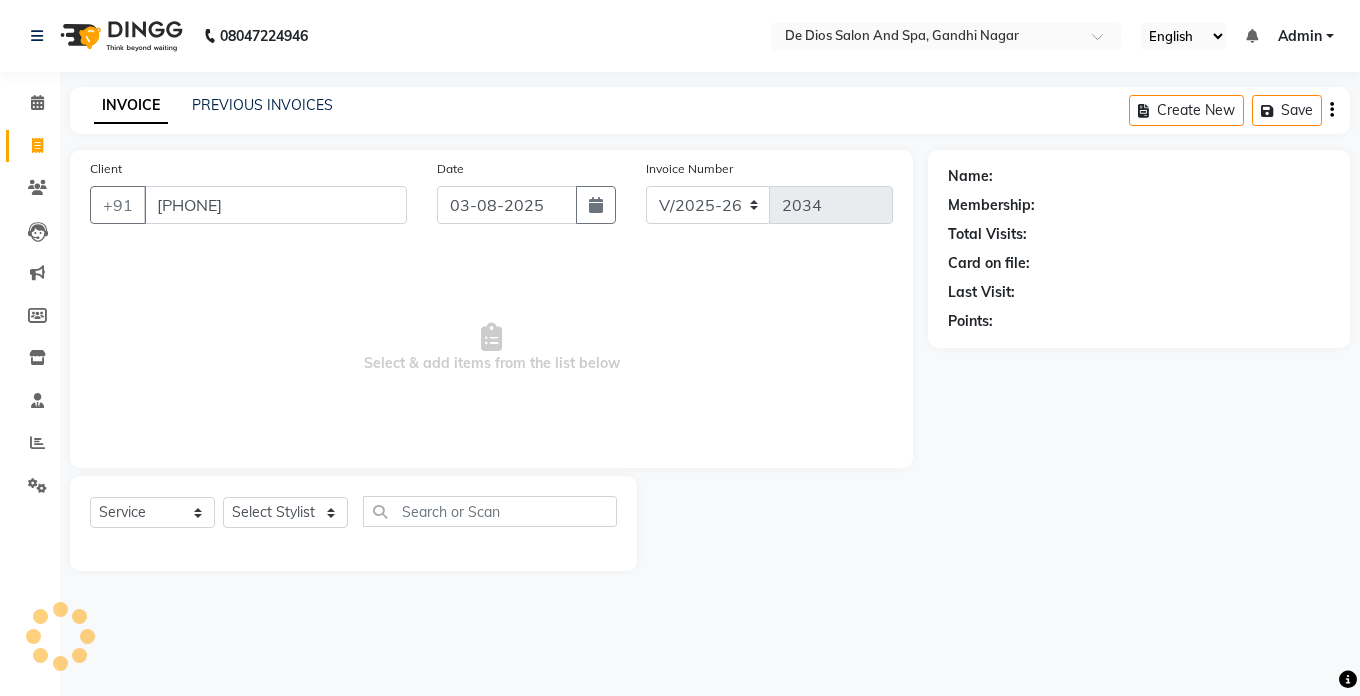 type on "[PHONE]" 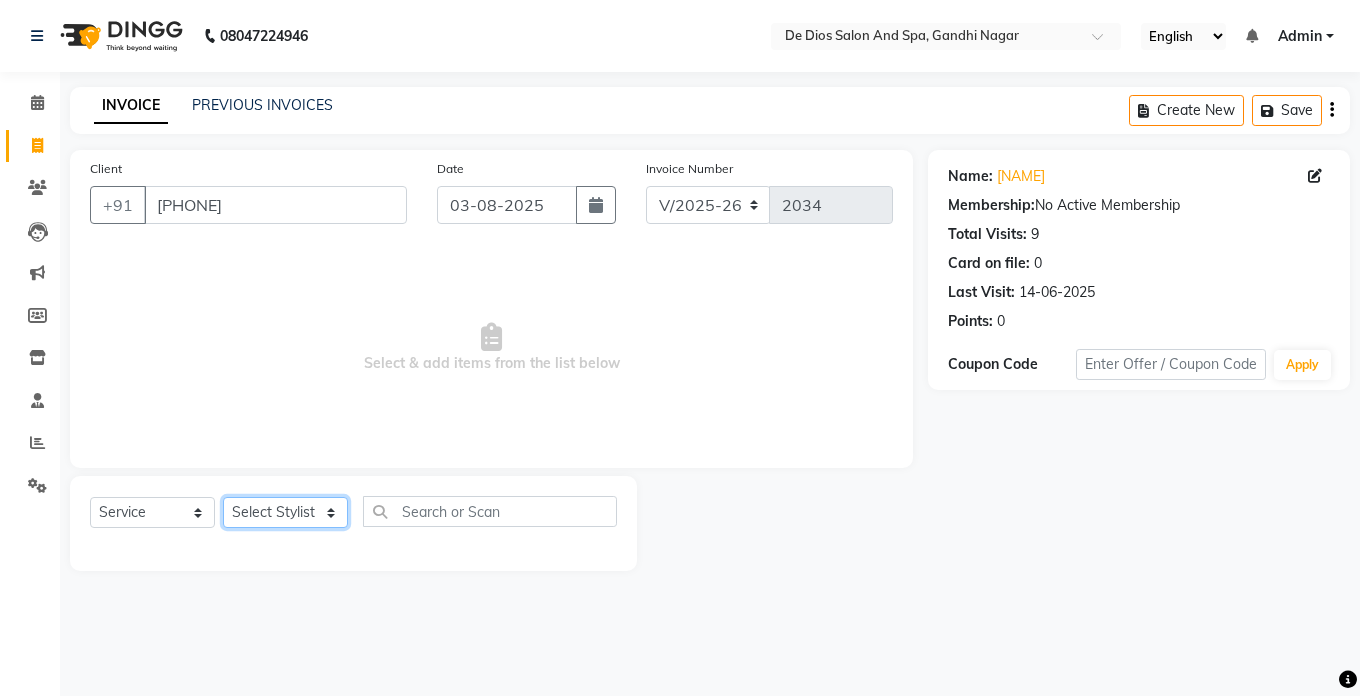 click on "Select Stylist akshay aman Arman Ashwani gunraj megha  nikita thappa nisha parveen shafali vishal vishu kumar" 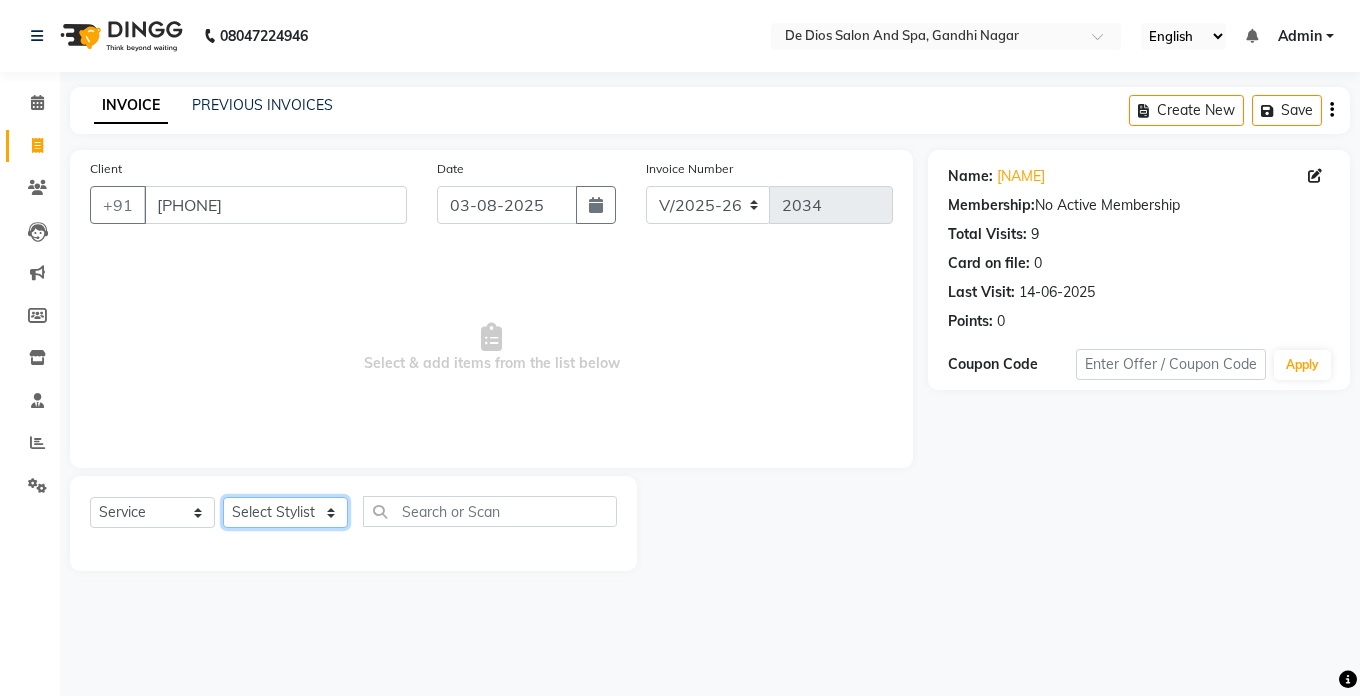 select on "49369" 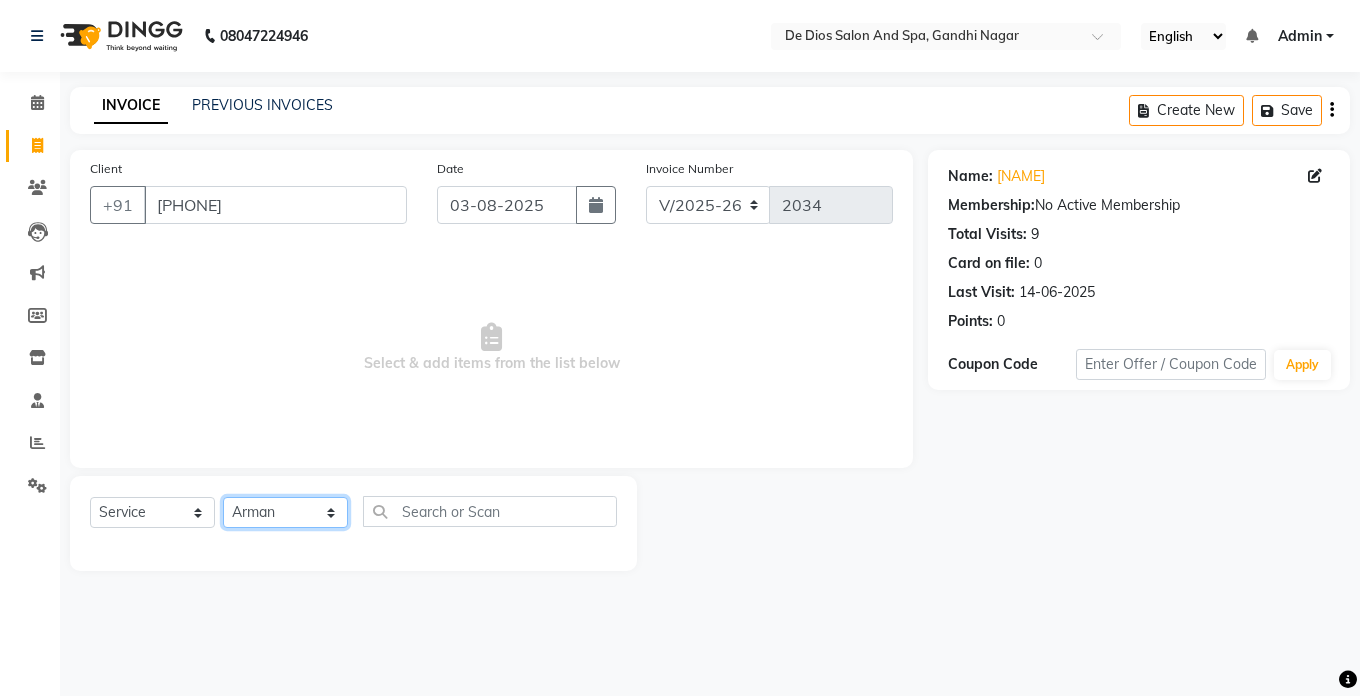 click on "Select Stylist akshay aman Arman Ashwani gunraj megha  nikita thappa nisha parveen shafali vishal vishu kumar" 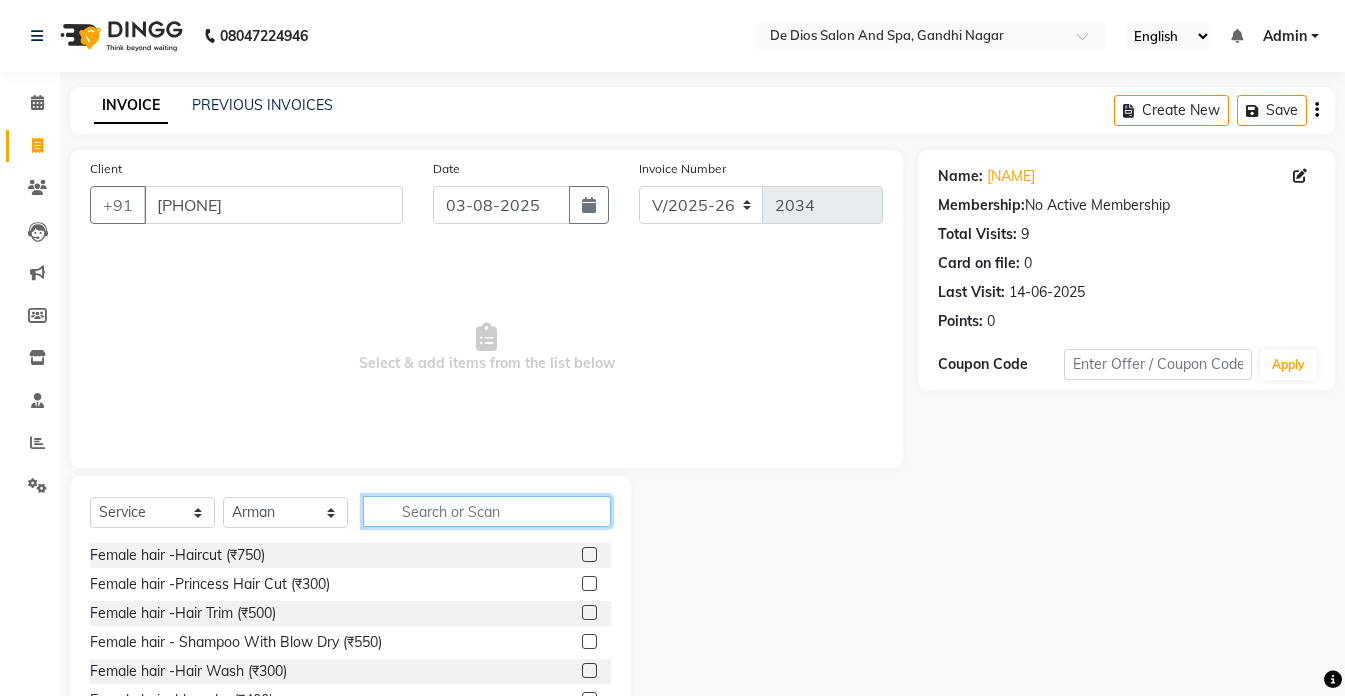 click 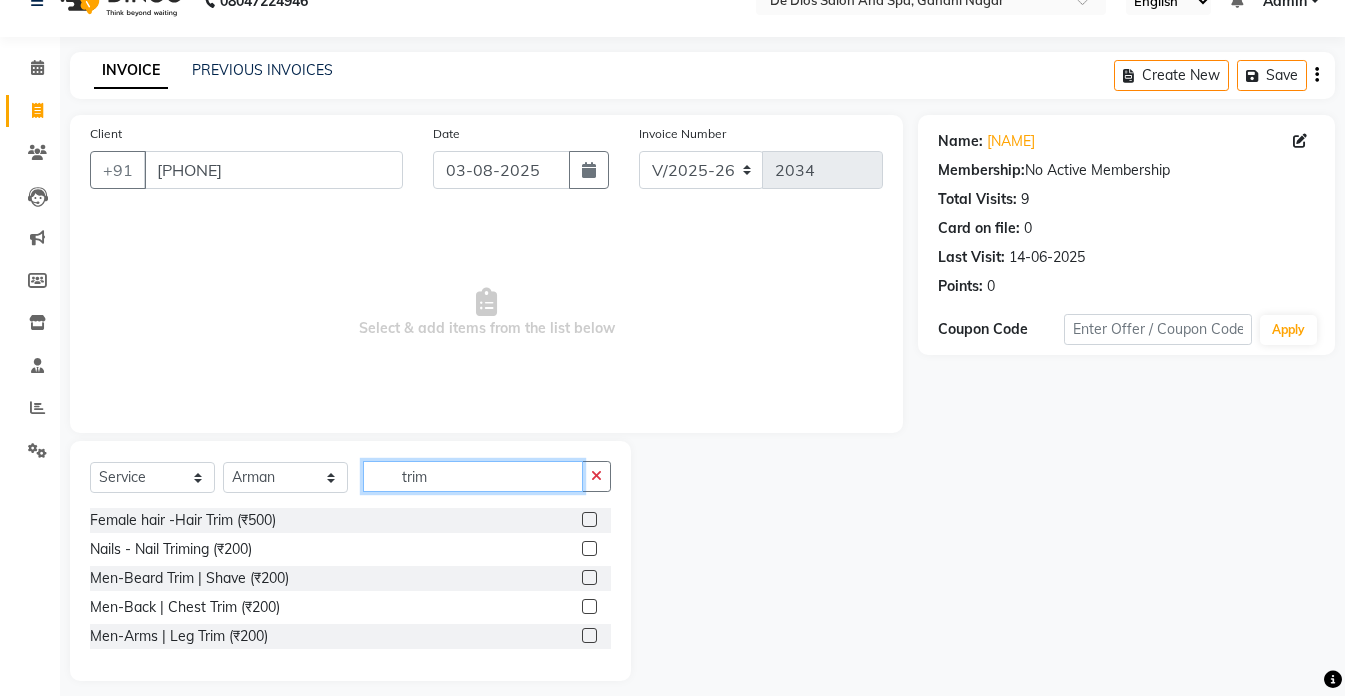 scroll, scrollTop: 50, scrollLeft: 0, axis: vertical 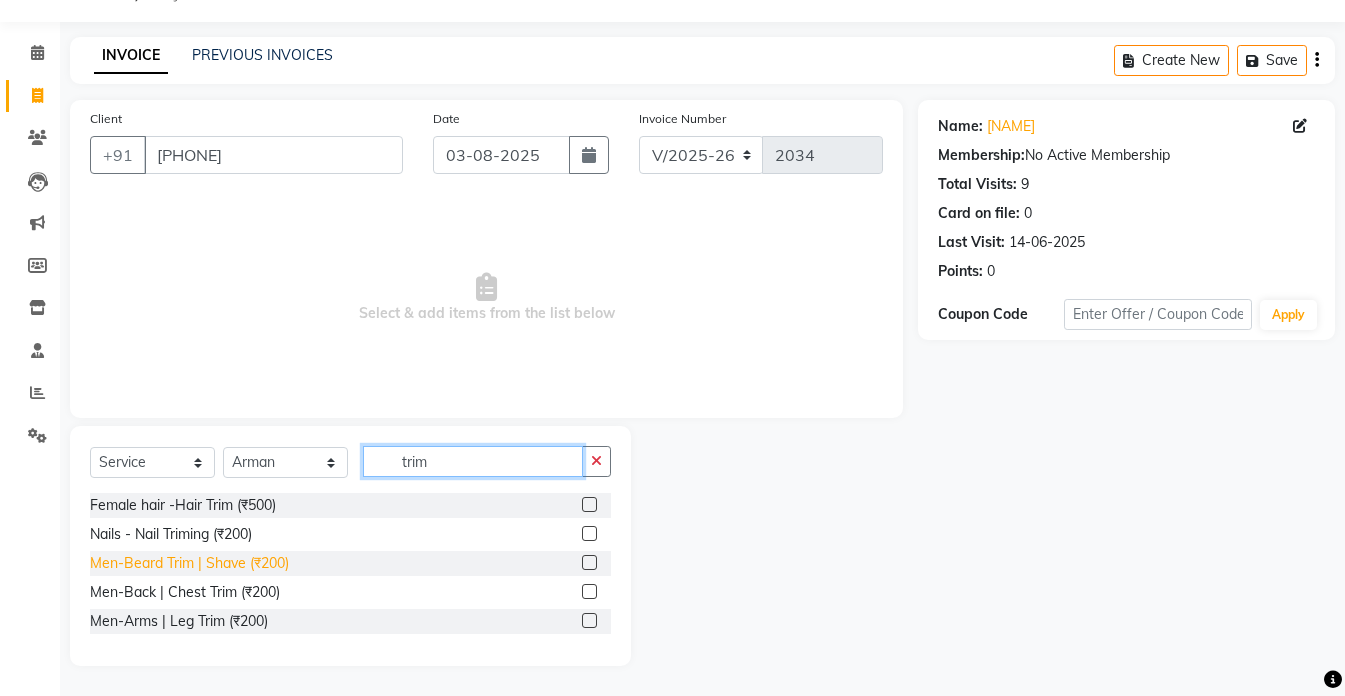 type on "trim" 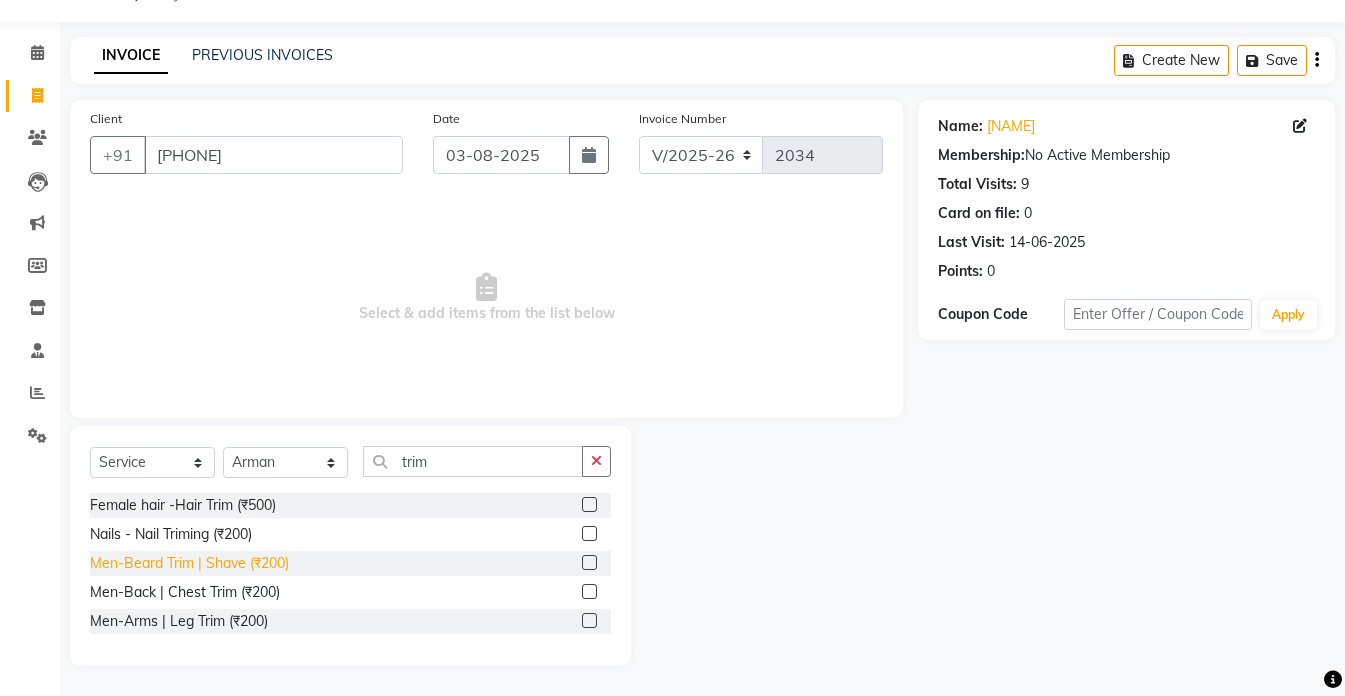 click on "Men-Beard Trim | Shave (₹200)" 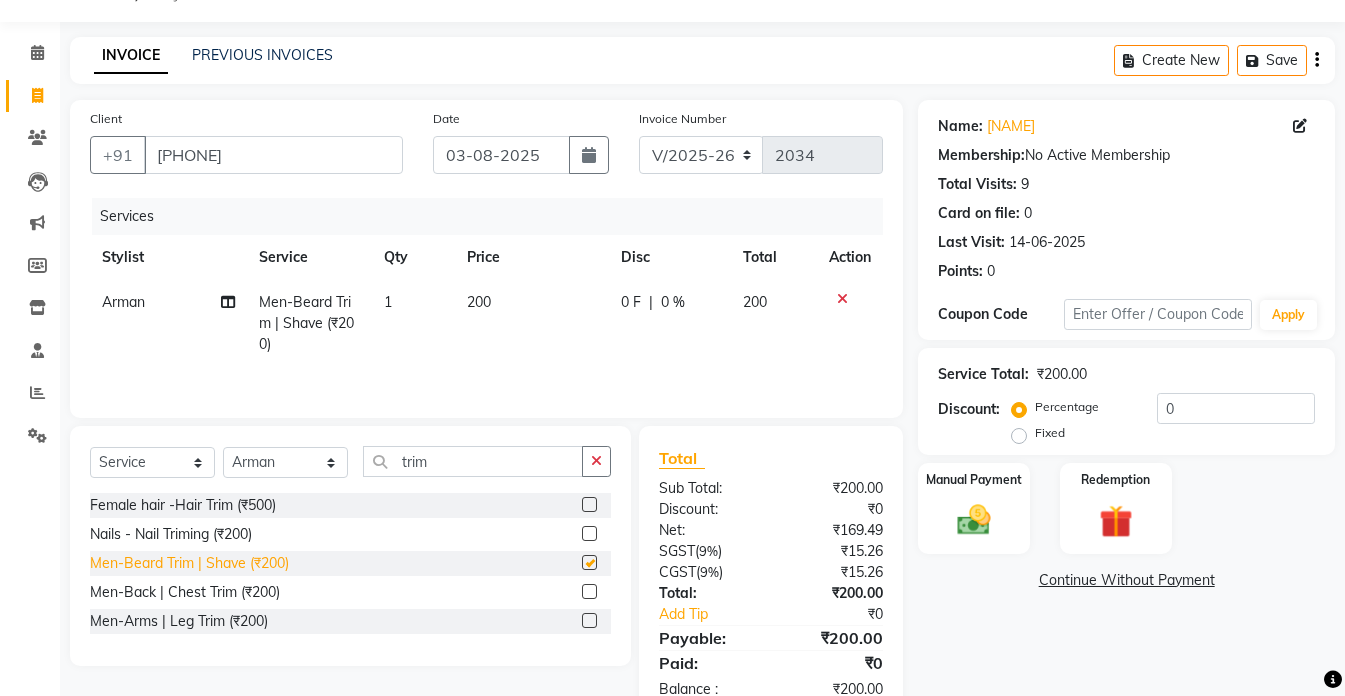 checkbox on "false" 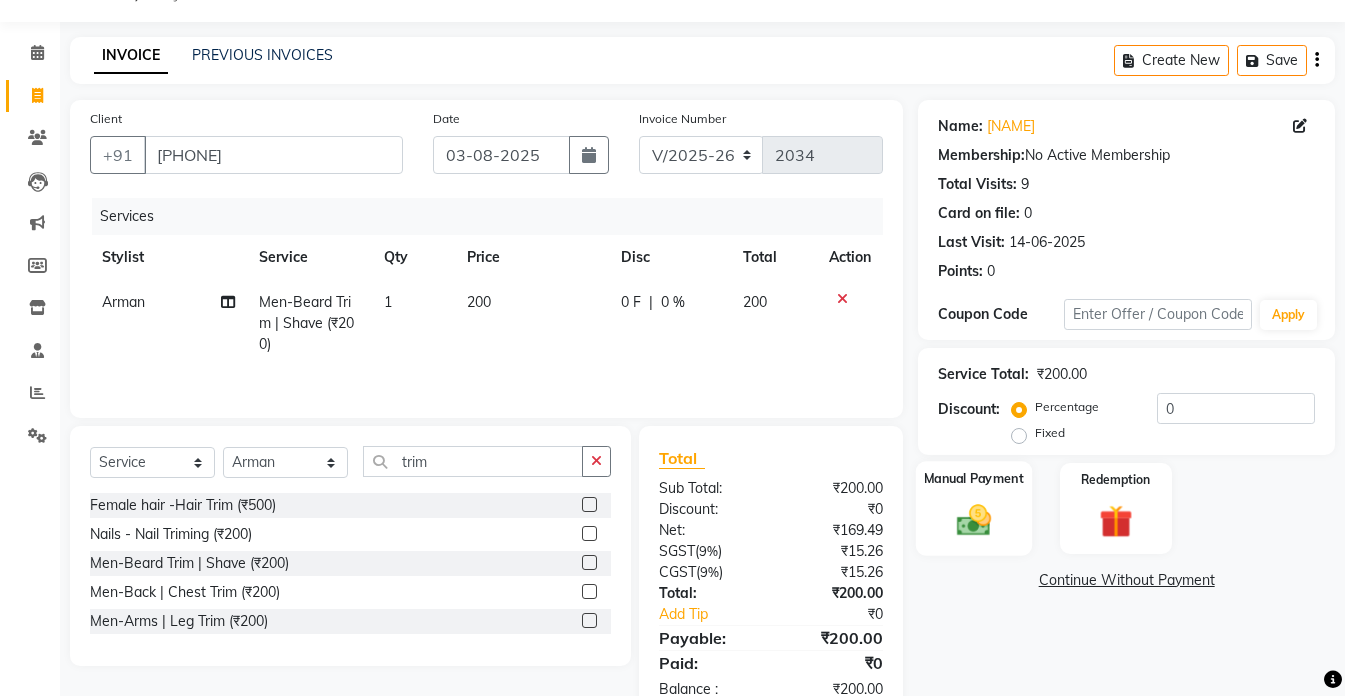 click 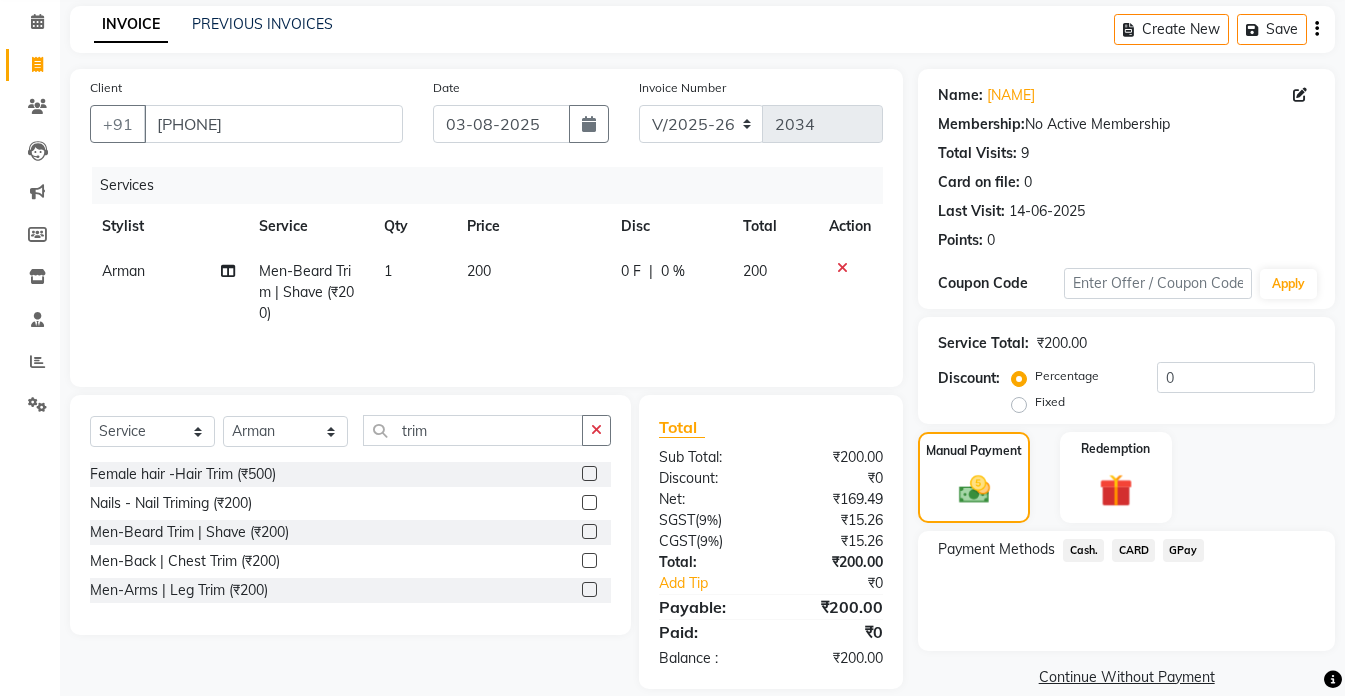 scroll, scrollTop: 107, scrollLeft: 0, axis: vertical 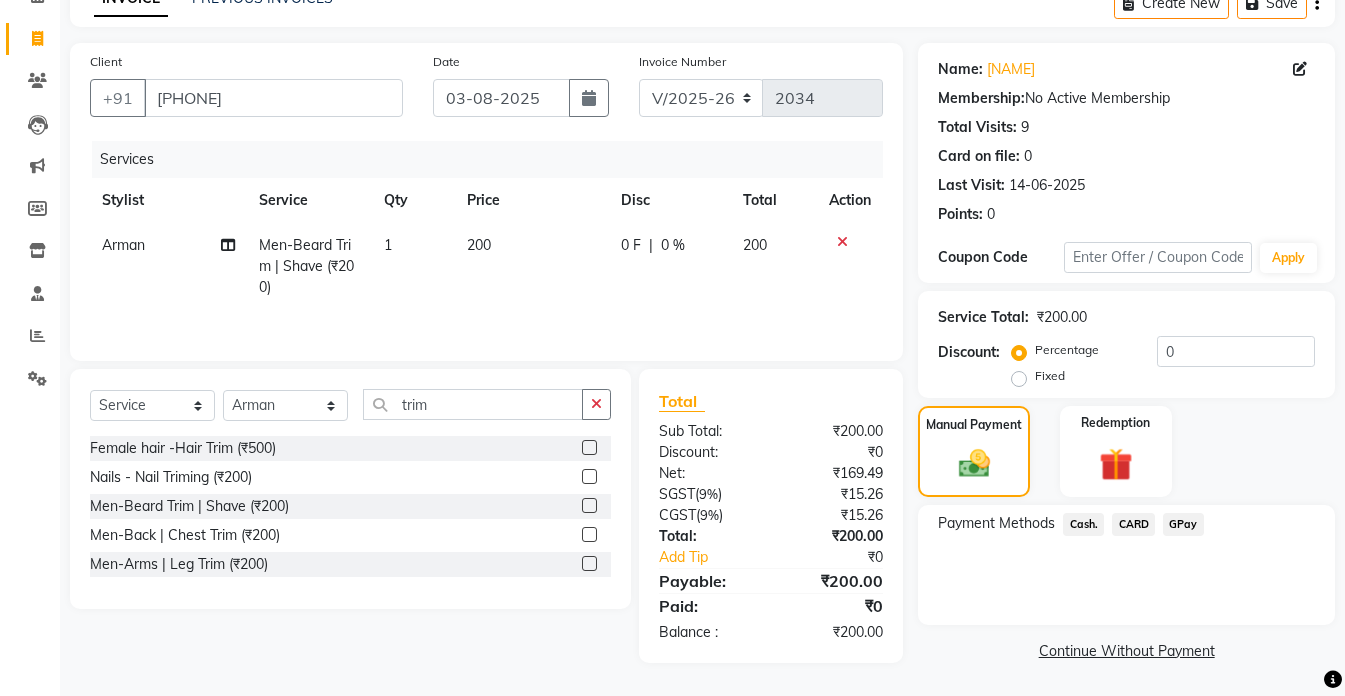 click on "GPay" 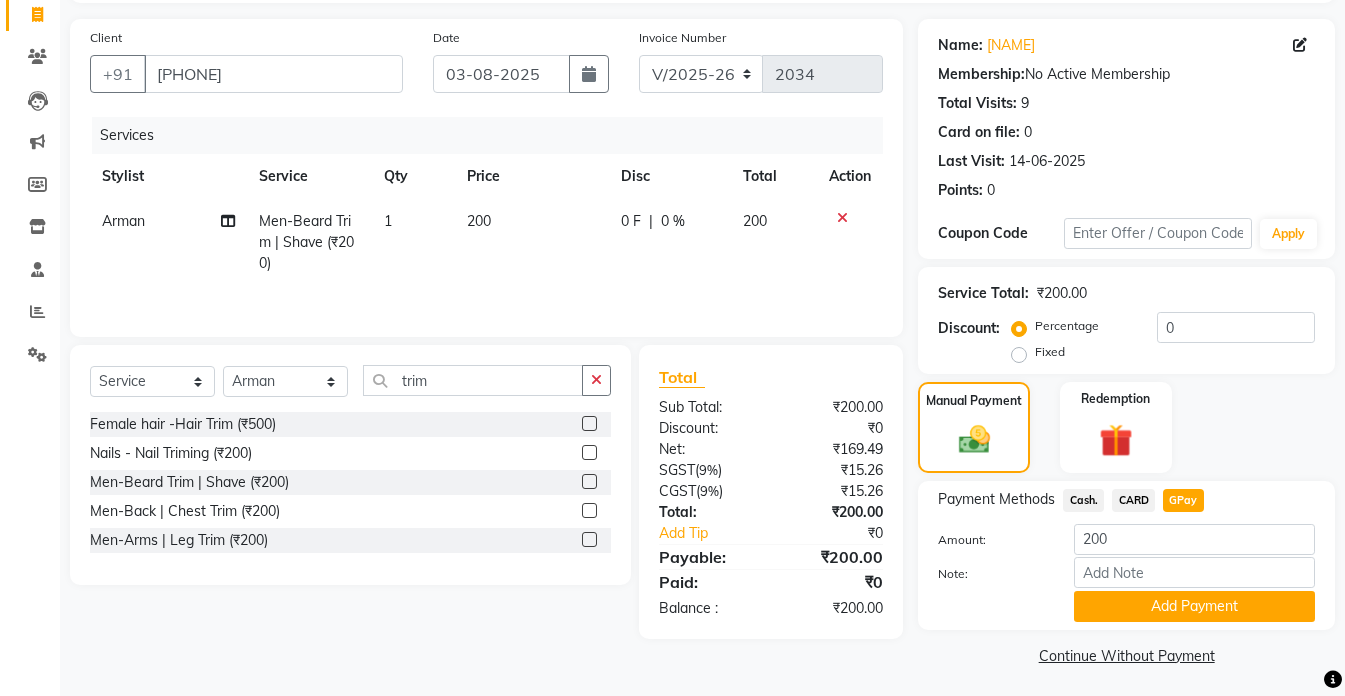 scroll, scrollTop: 136, scrollLeft: 0, axis: vertical 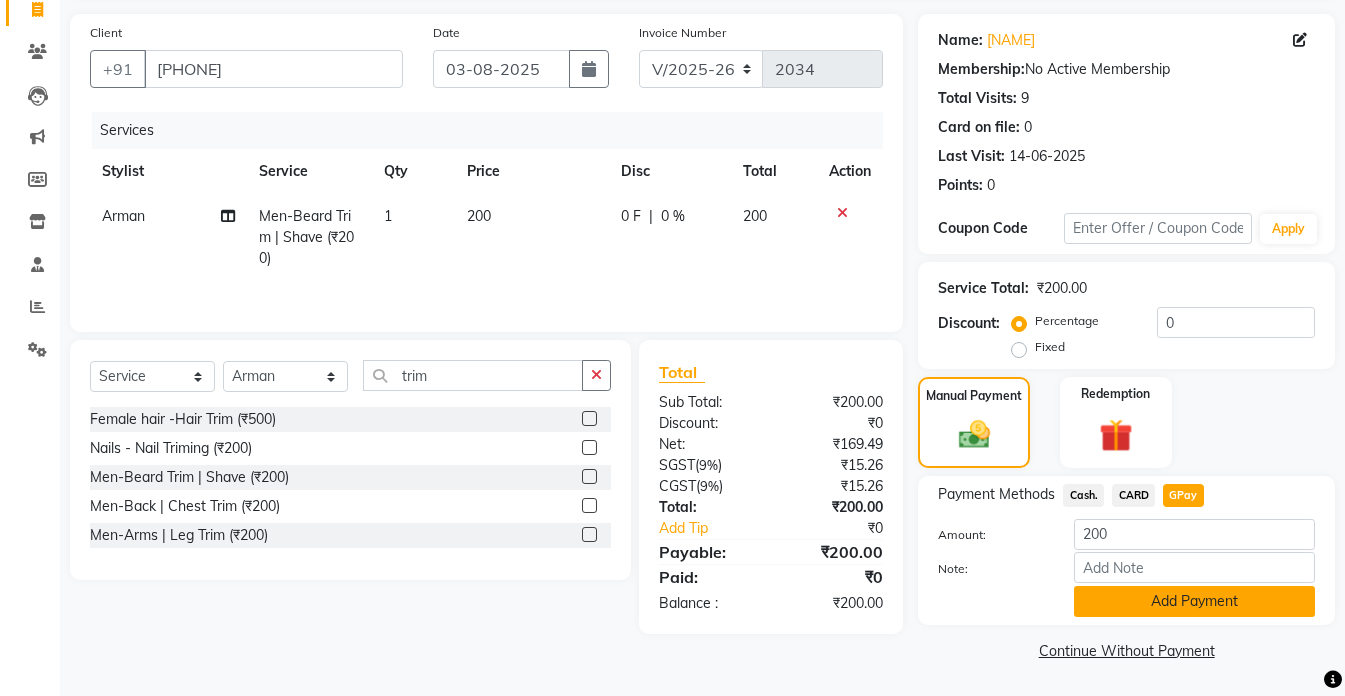 click on "Add Payment" 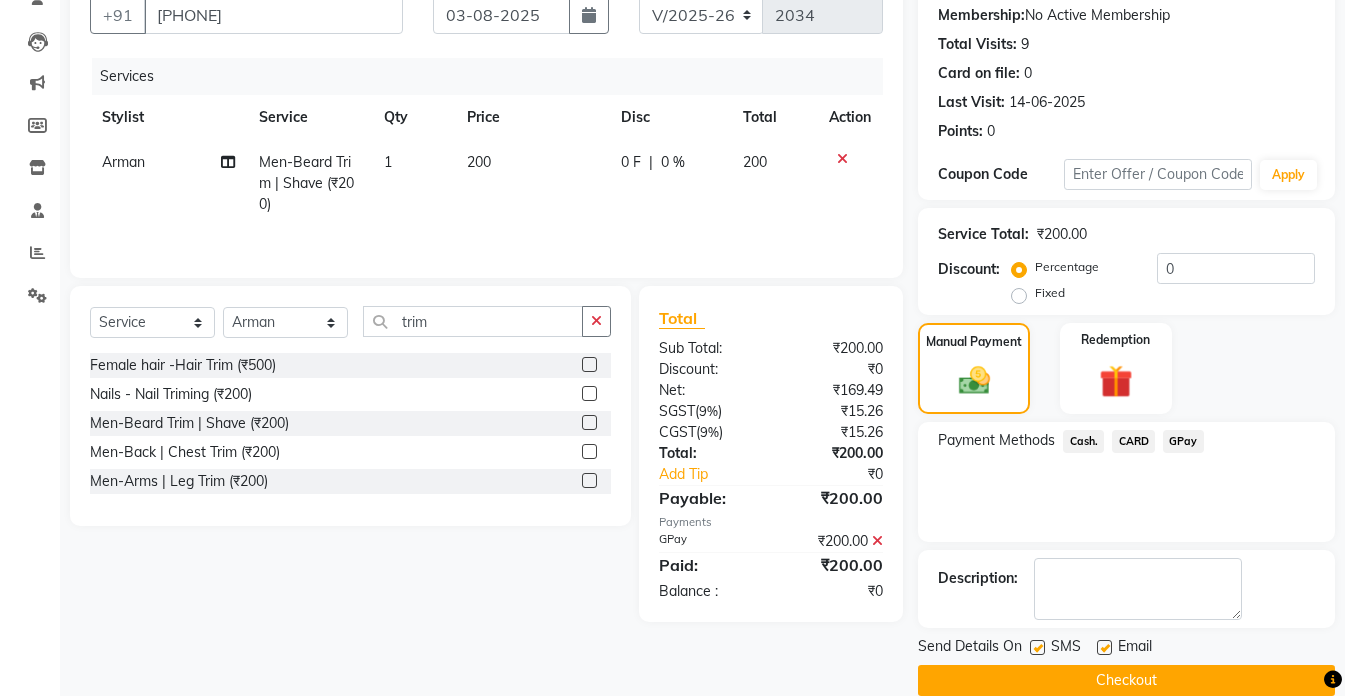 scroll, scrollTop: 220, scrollLeft: 0, axis: vertical 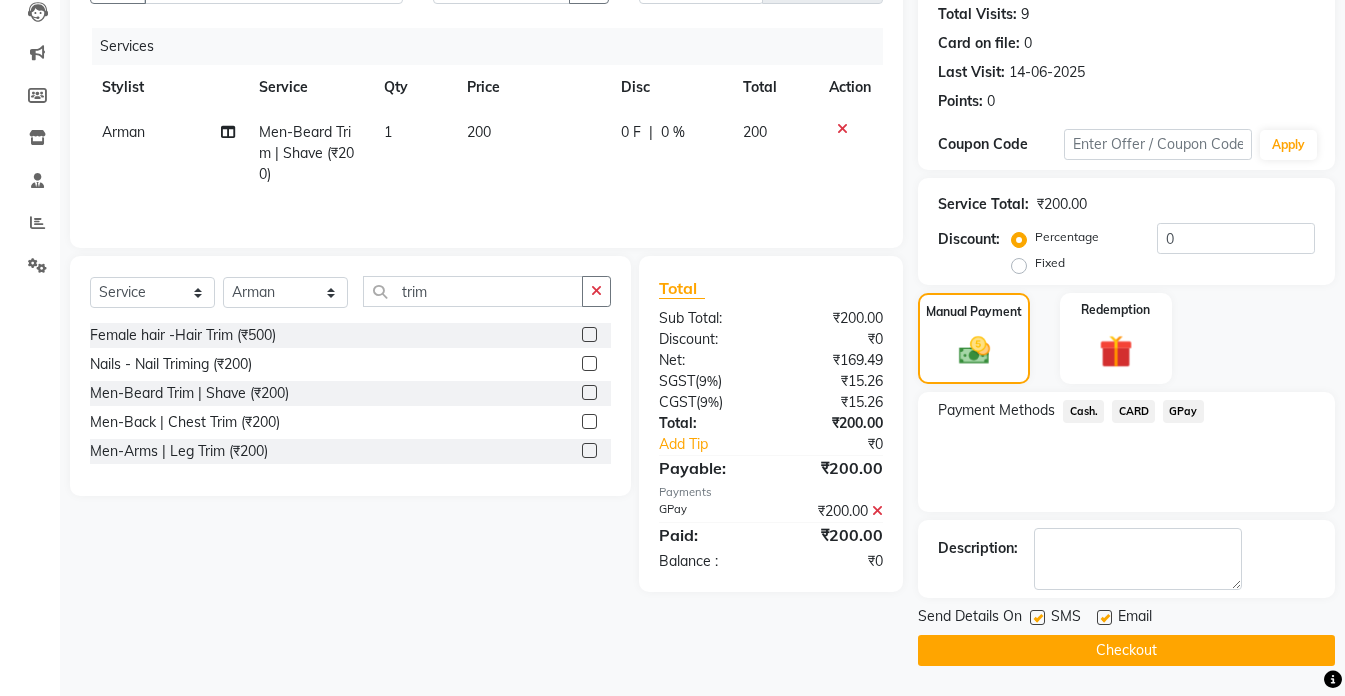 click on "Checkout" 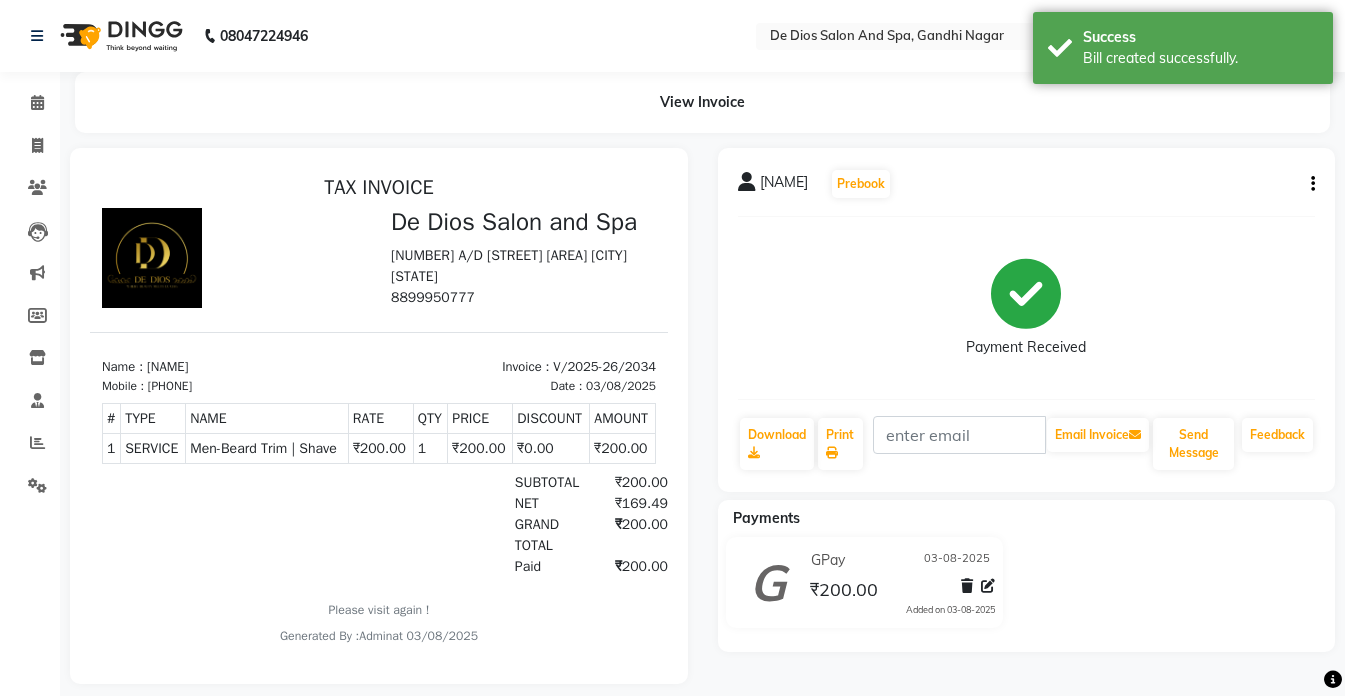 scroll, scrollTop: 0, scrollLeft: 0, axis: both 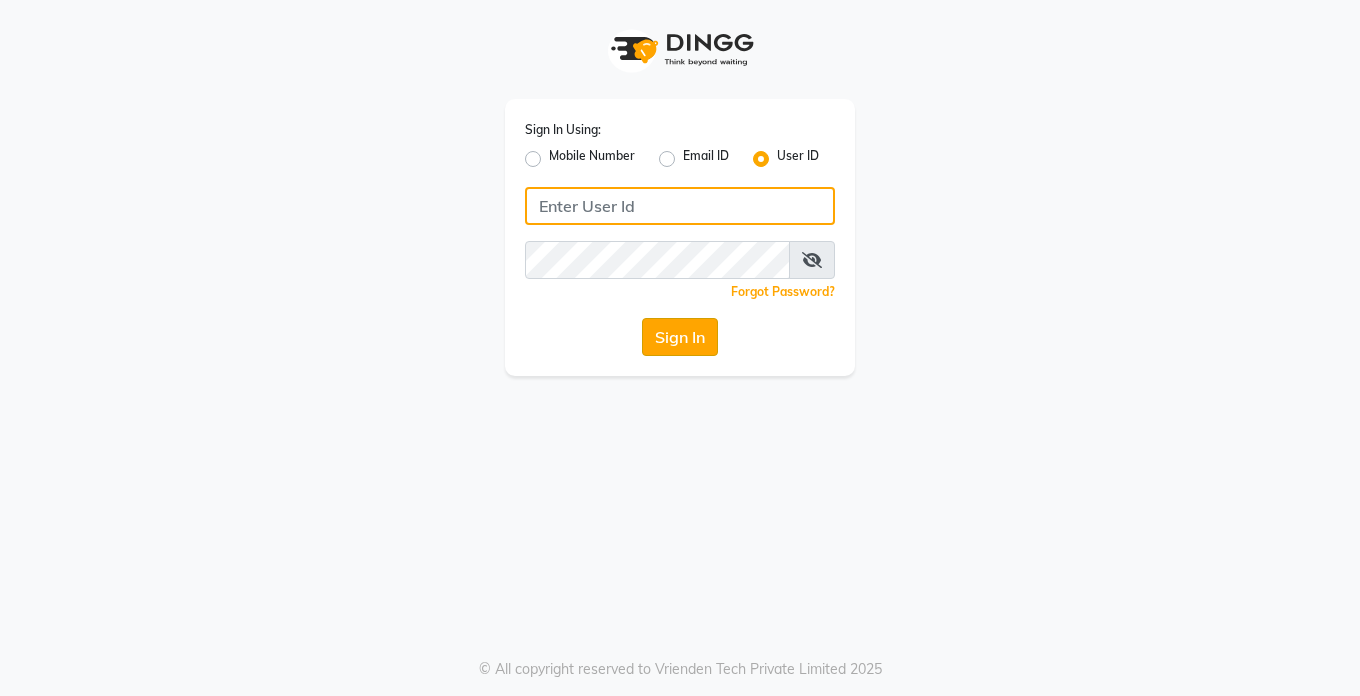 type on "Dedios123" 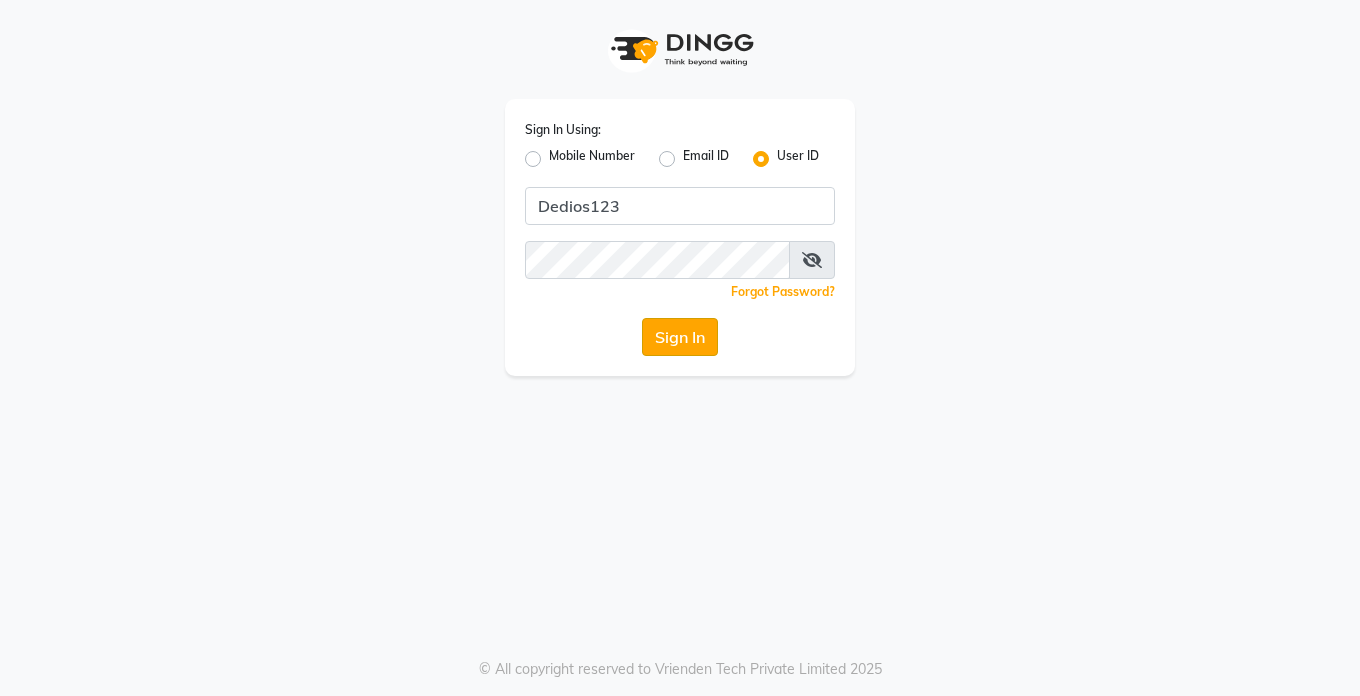 click on "Sign In" 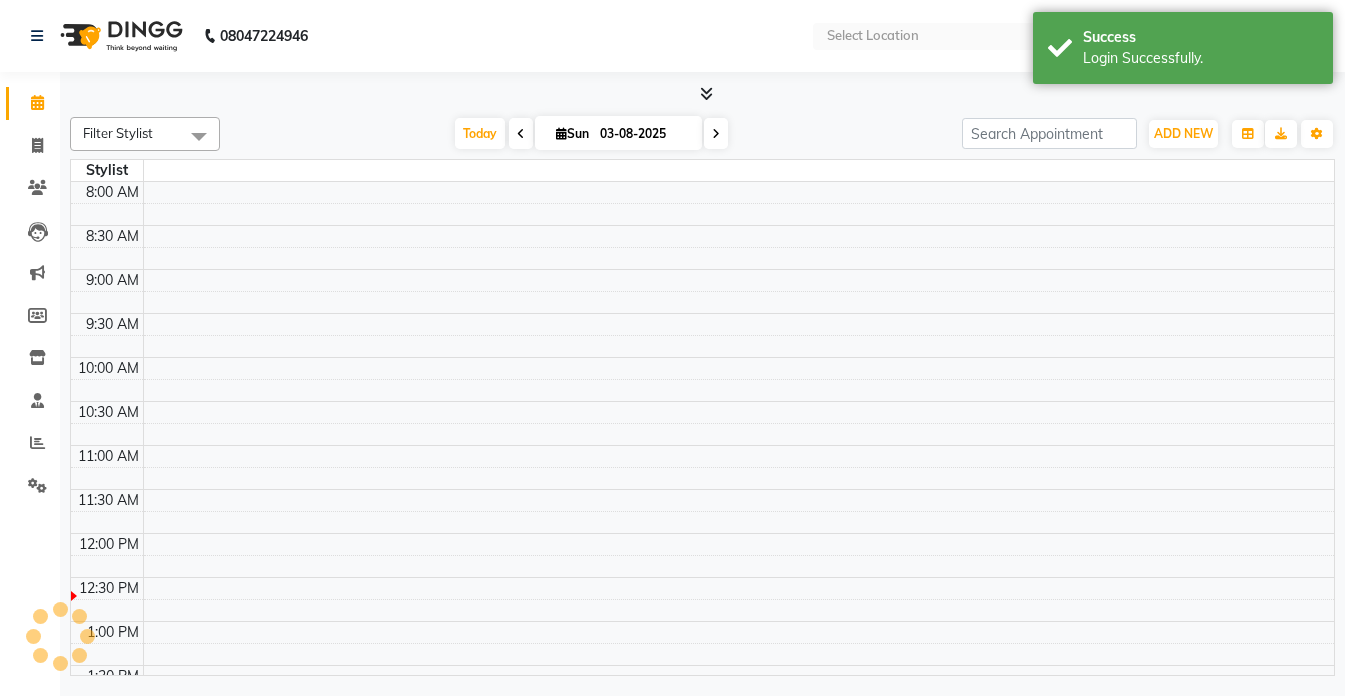 select on "en" 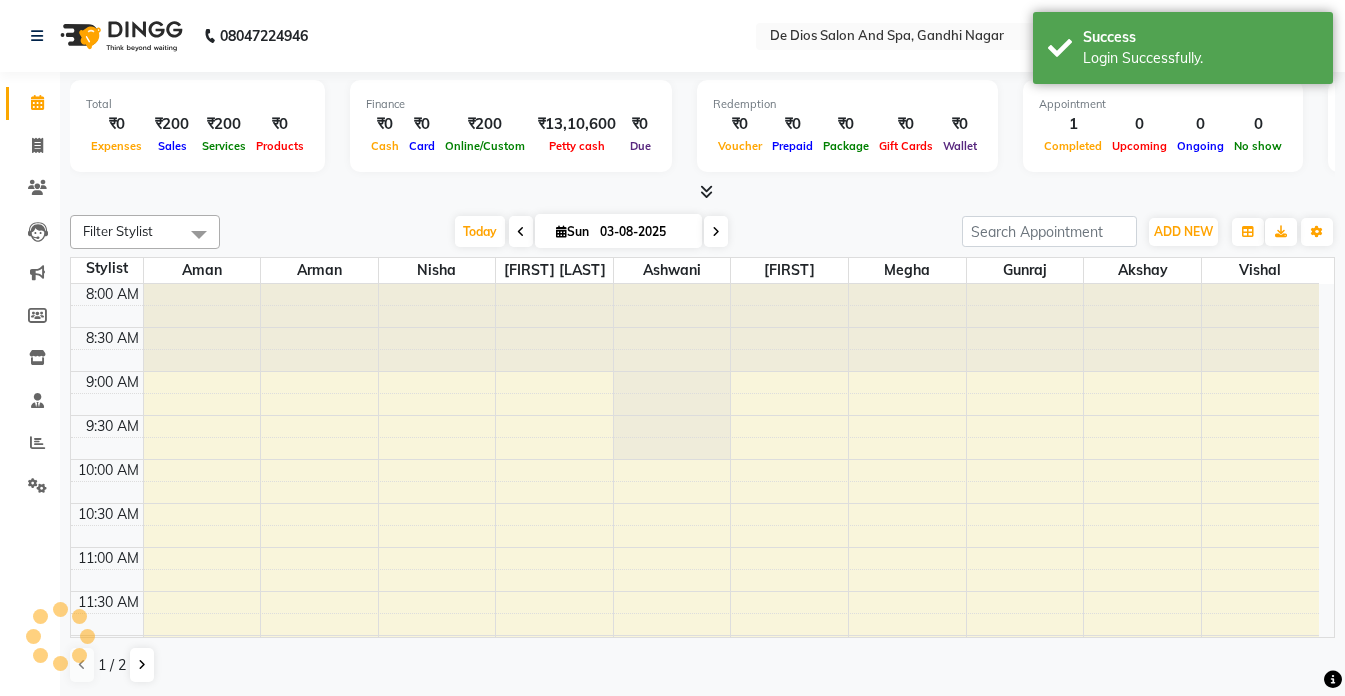 scroll, scrollTop: 0, scrollLeft: 0, axis: both 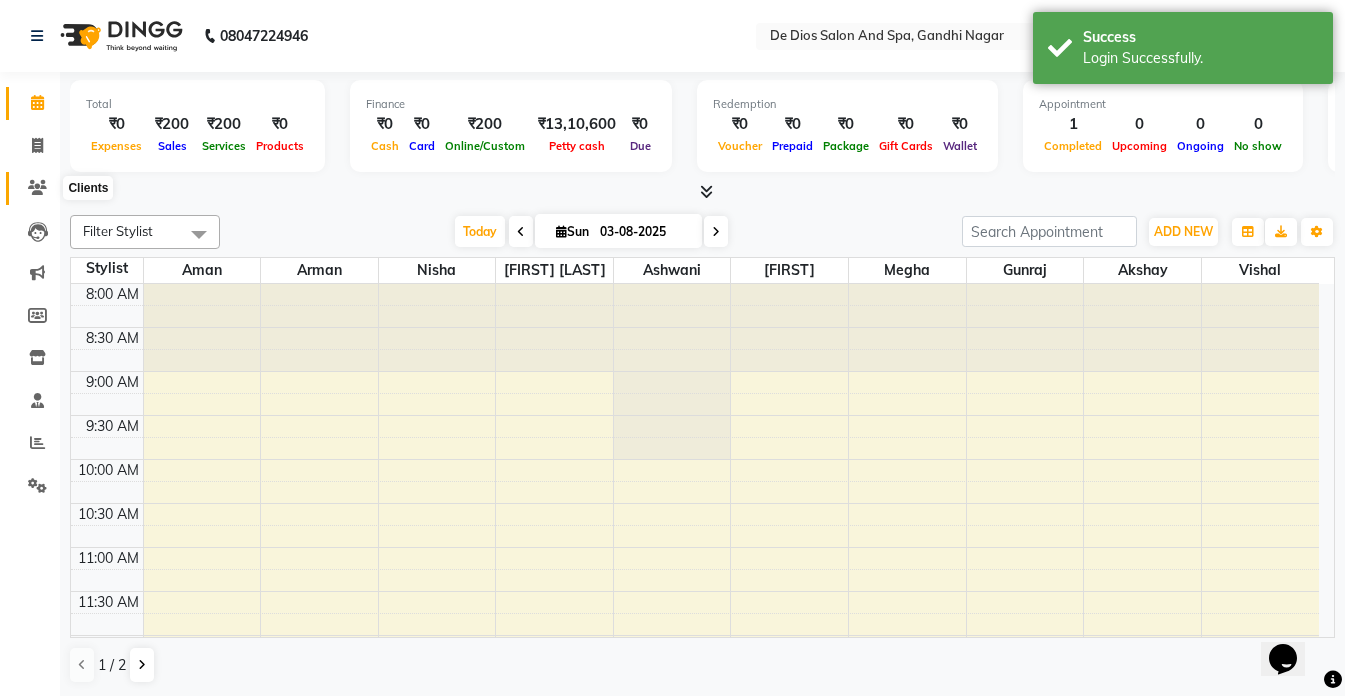 click 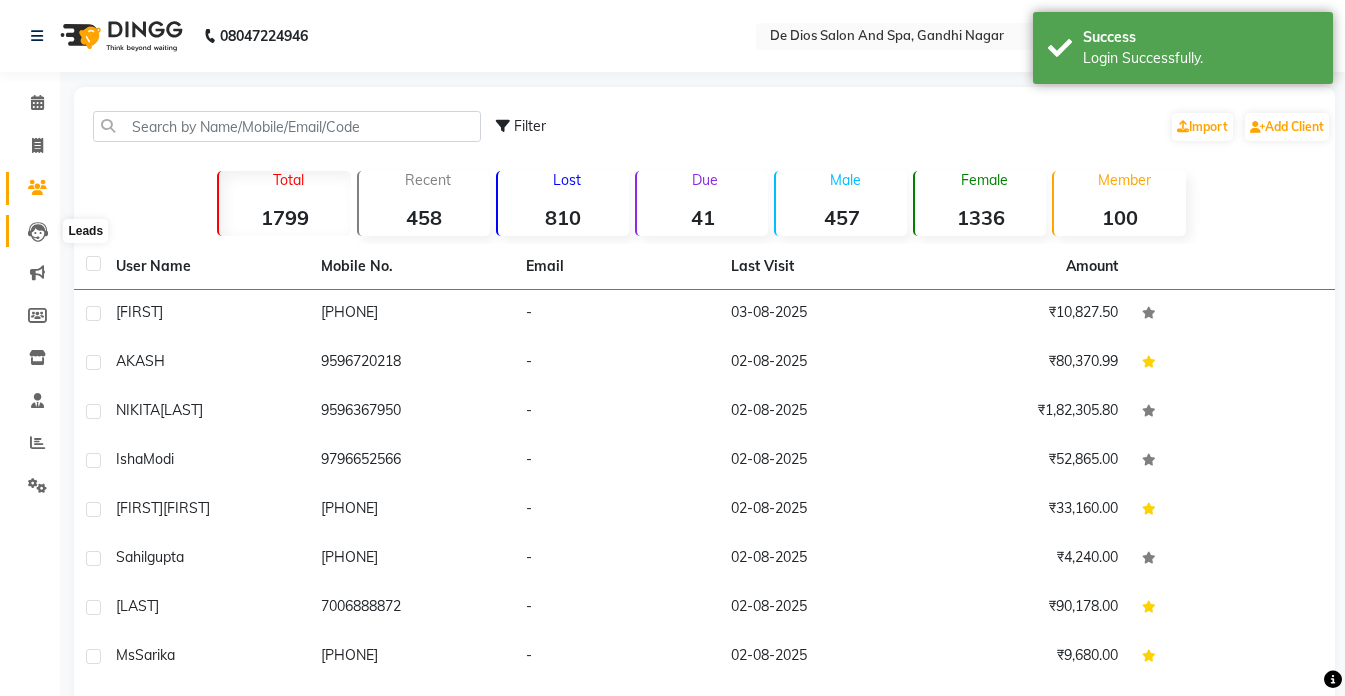 click 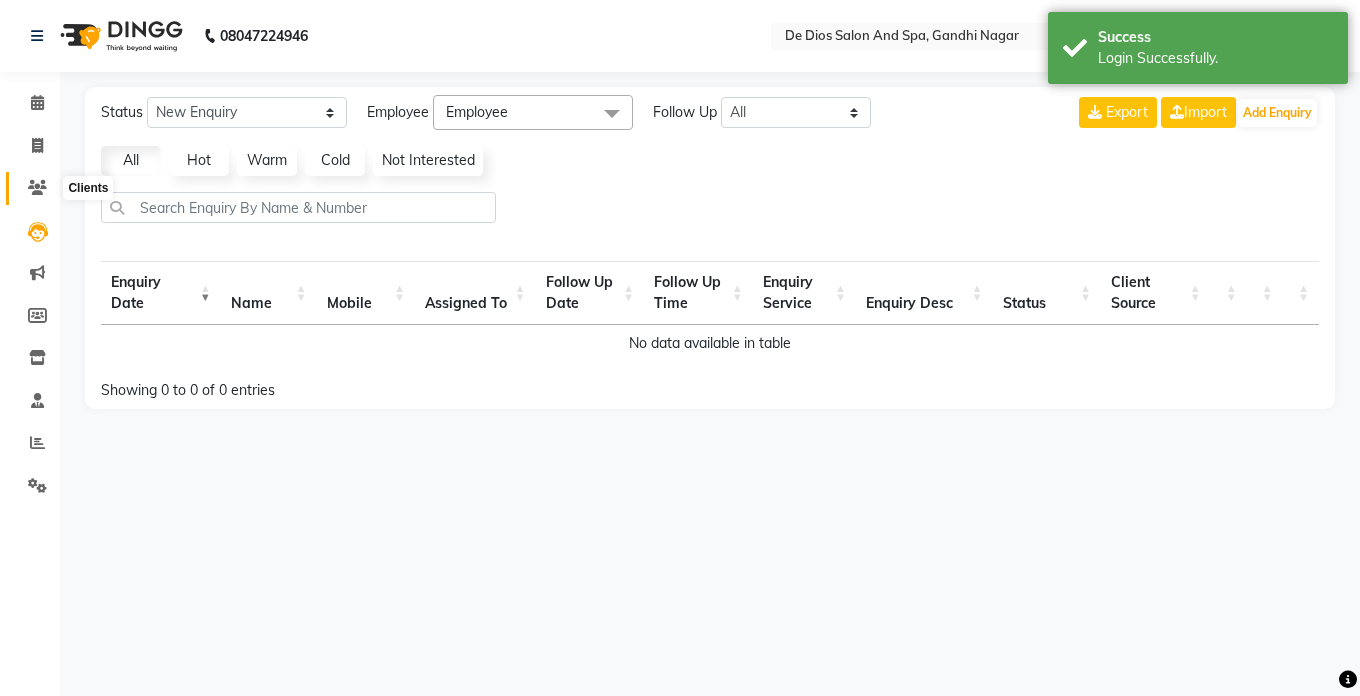 click 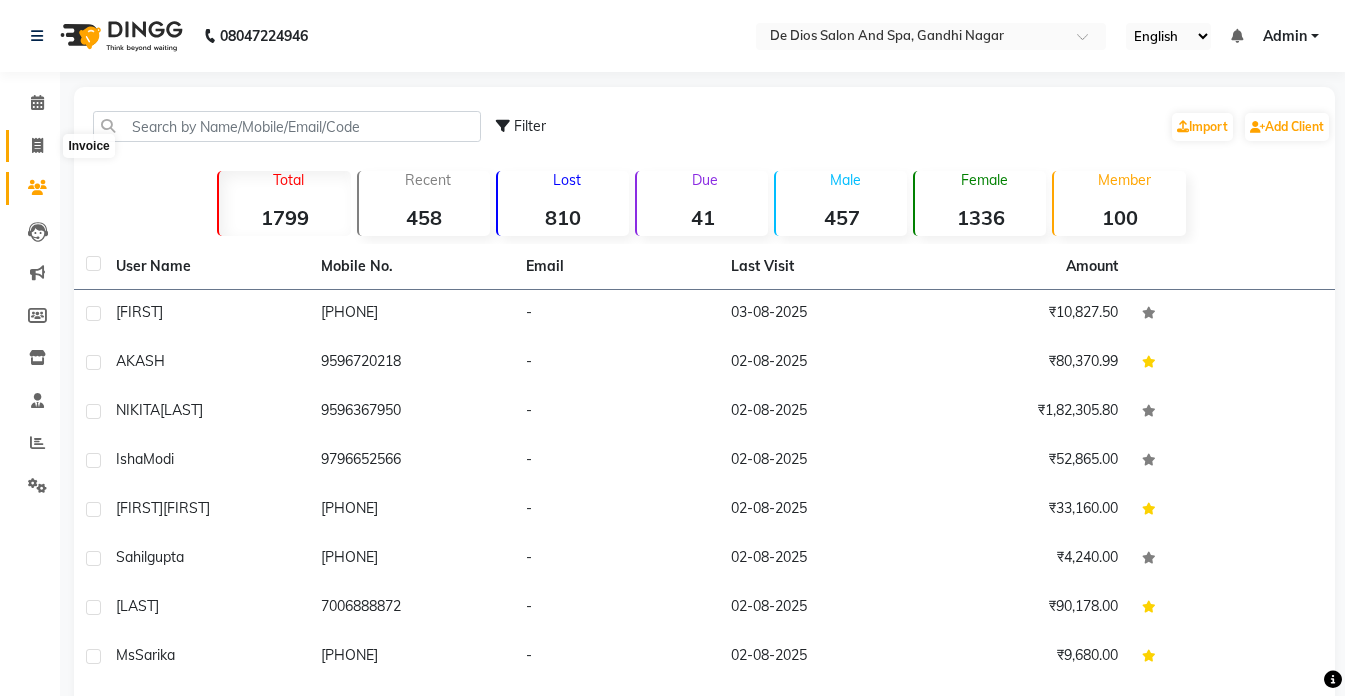 click 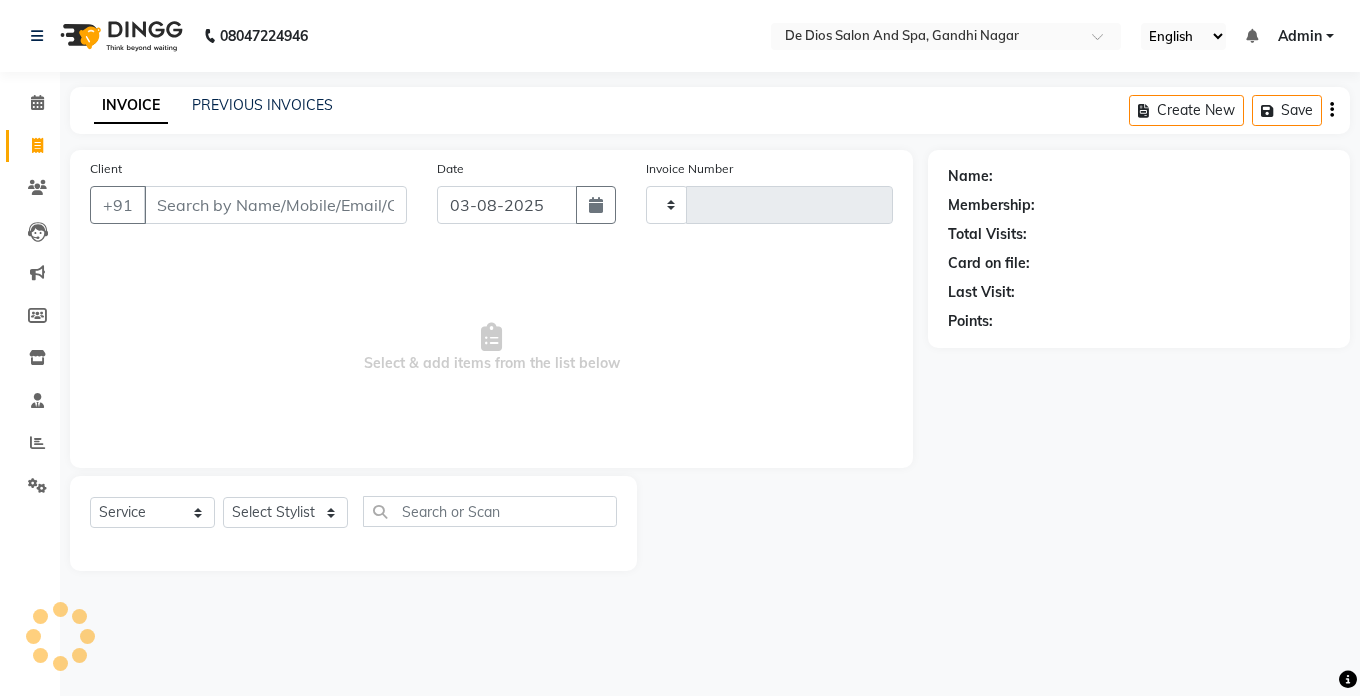 type on "2035" 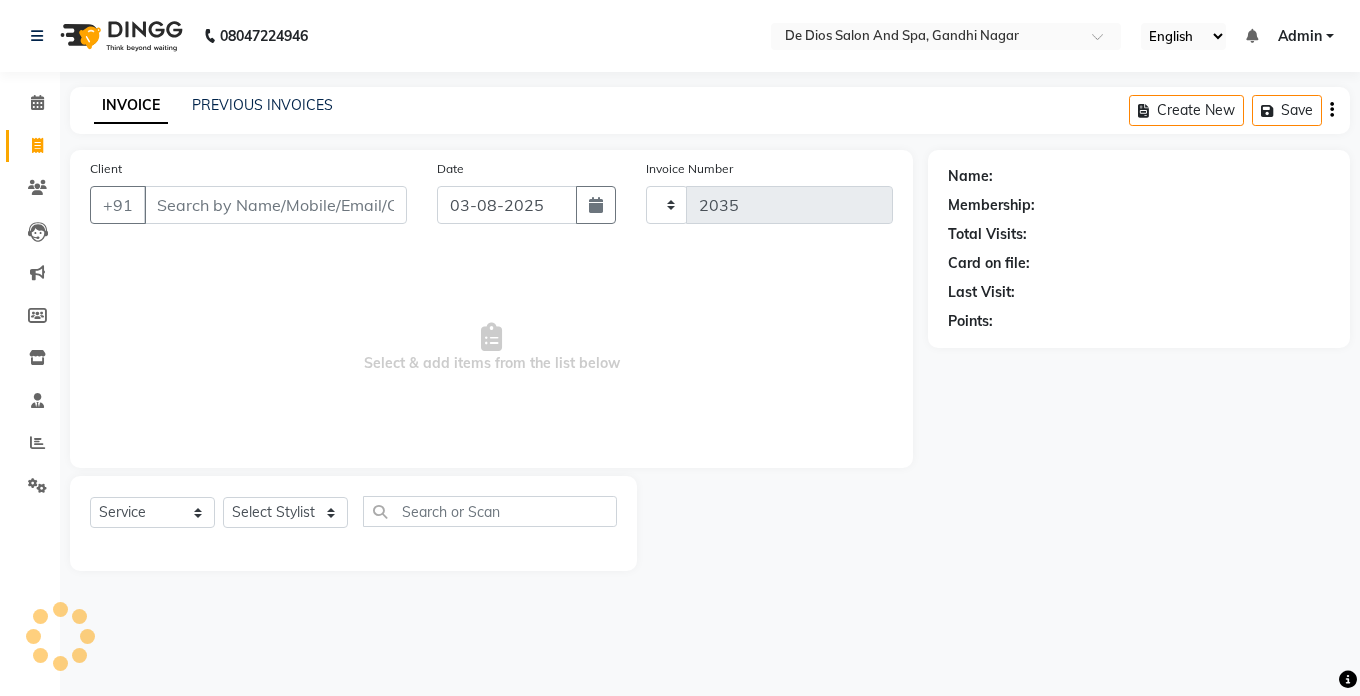 select on "6431" 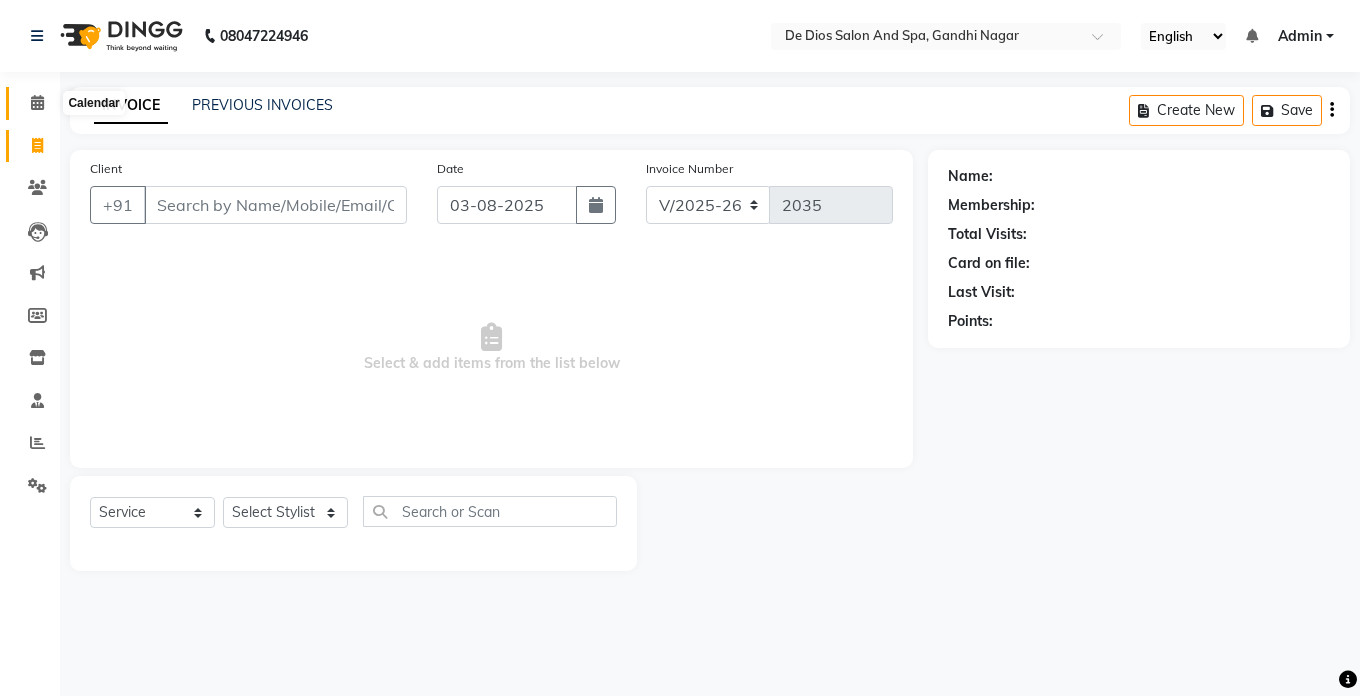 click 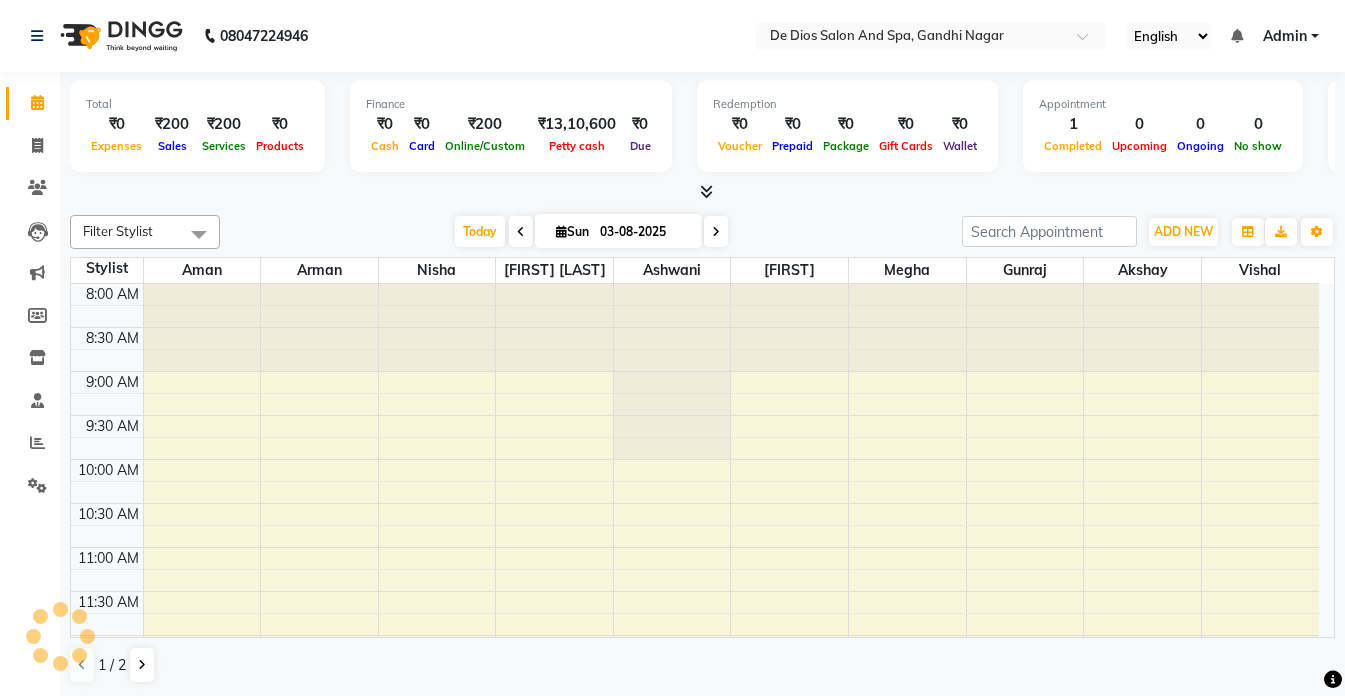 scroll, scrollTop: 0, scrollLeft: 0, axis: both 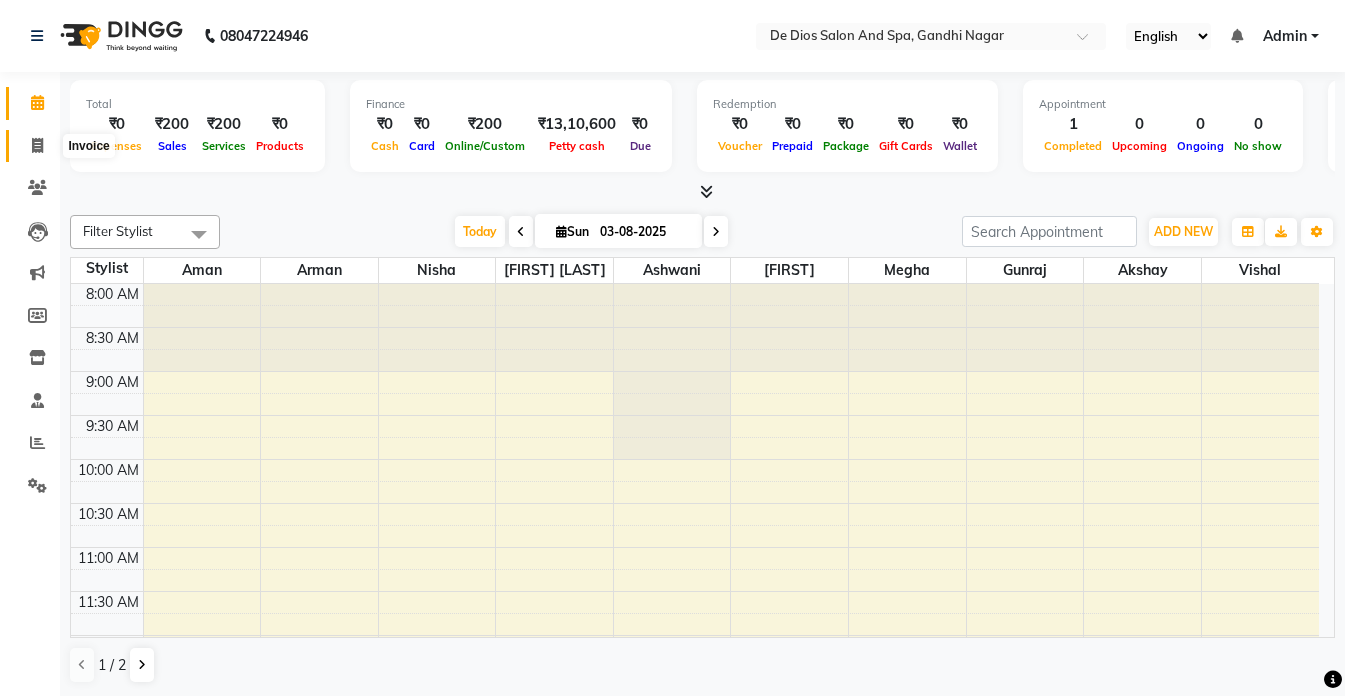 click 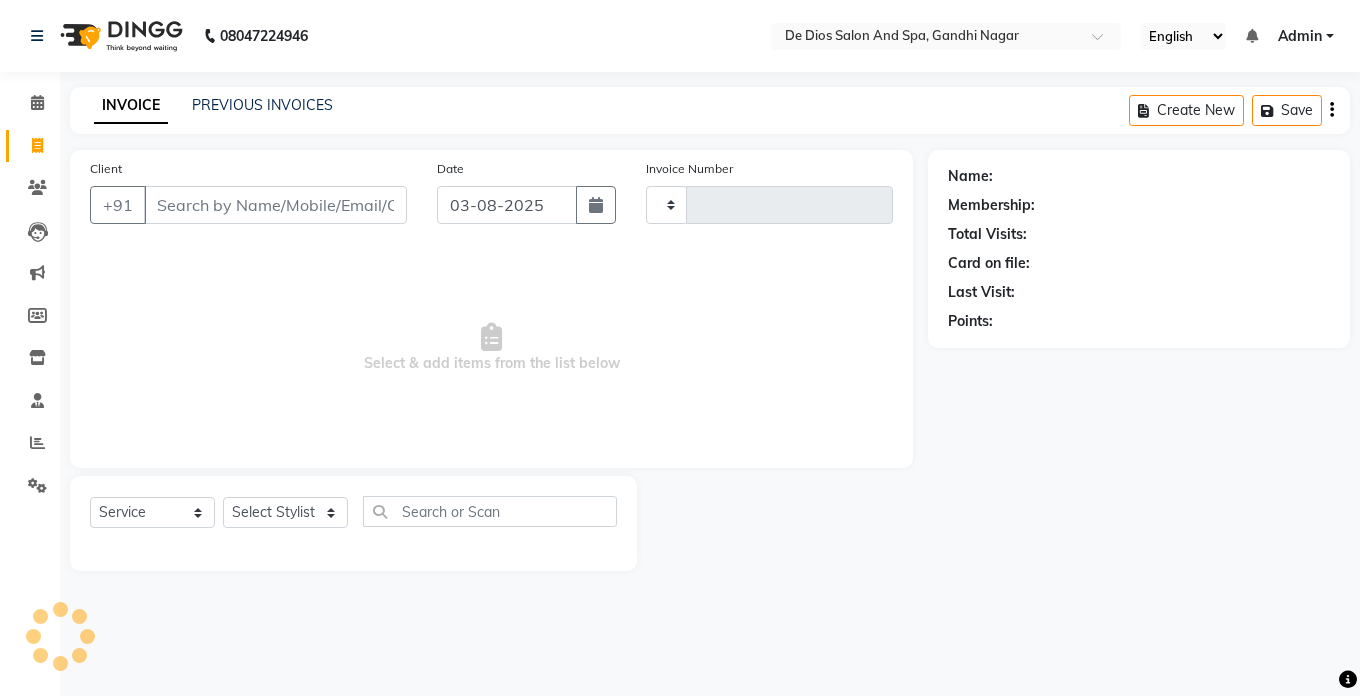 type on "2035" 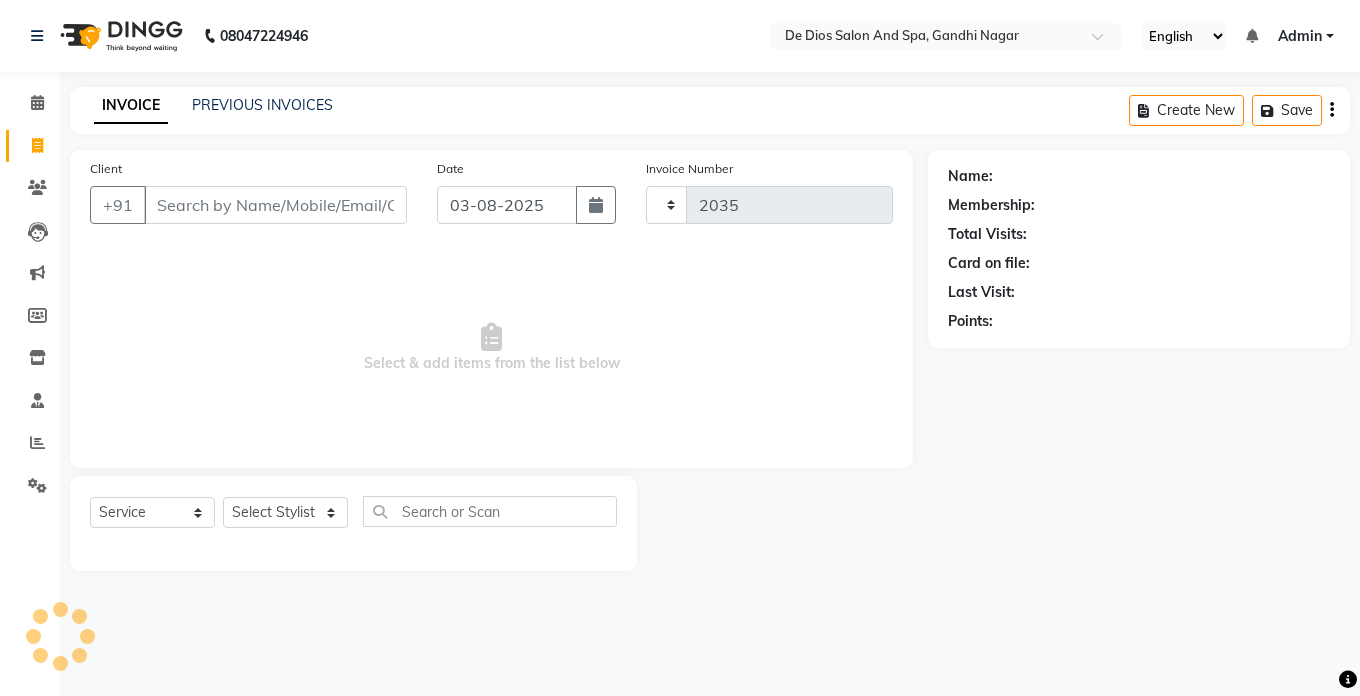 select on "6431" 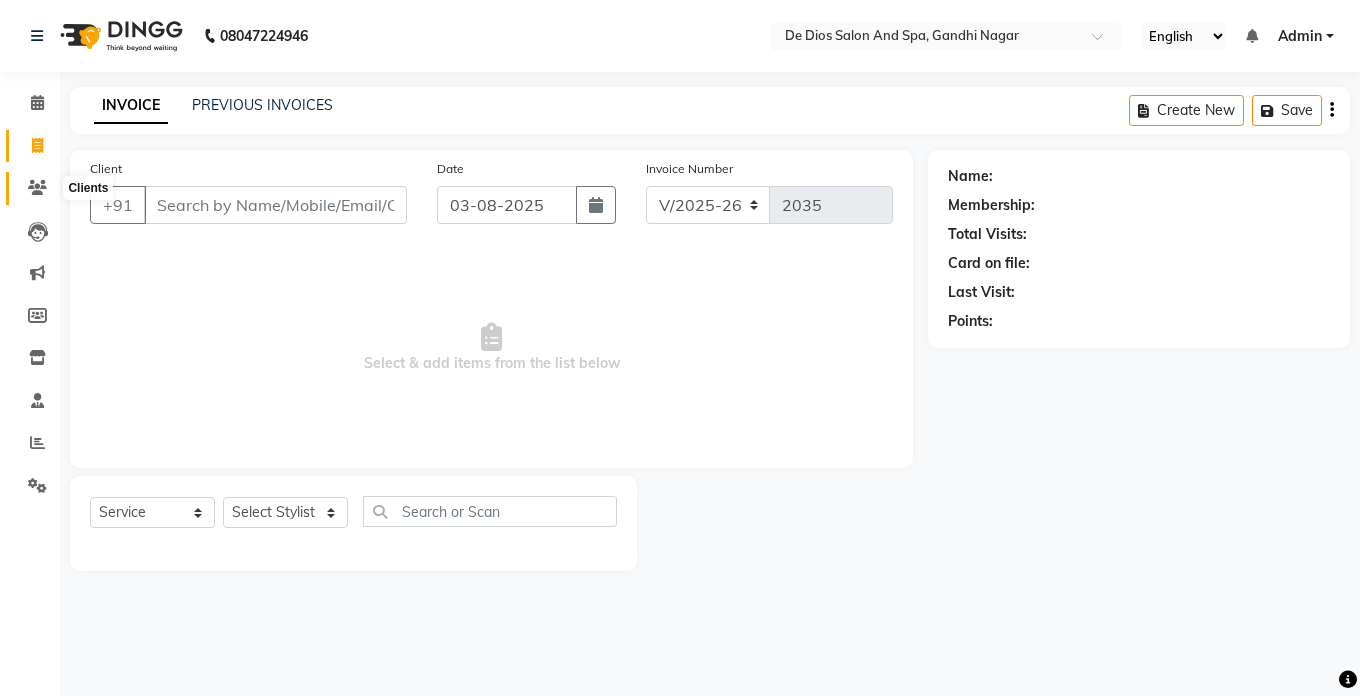 click 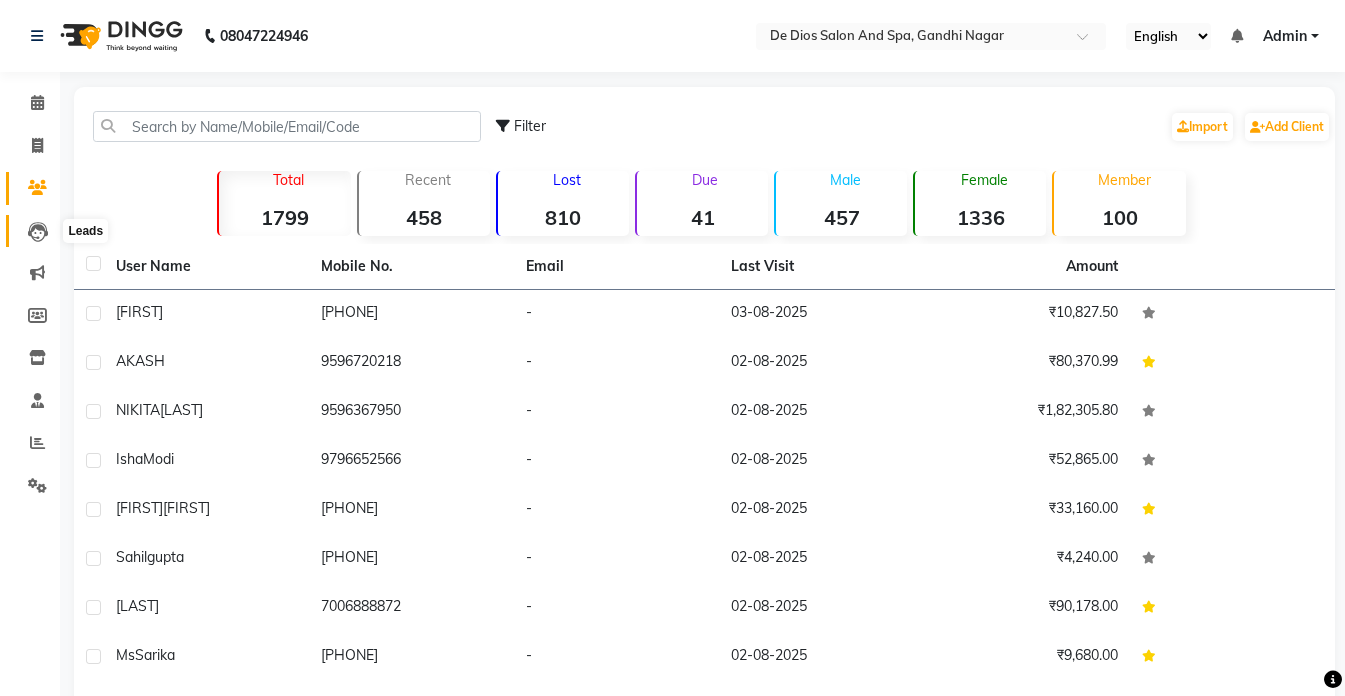 click 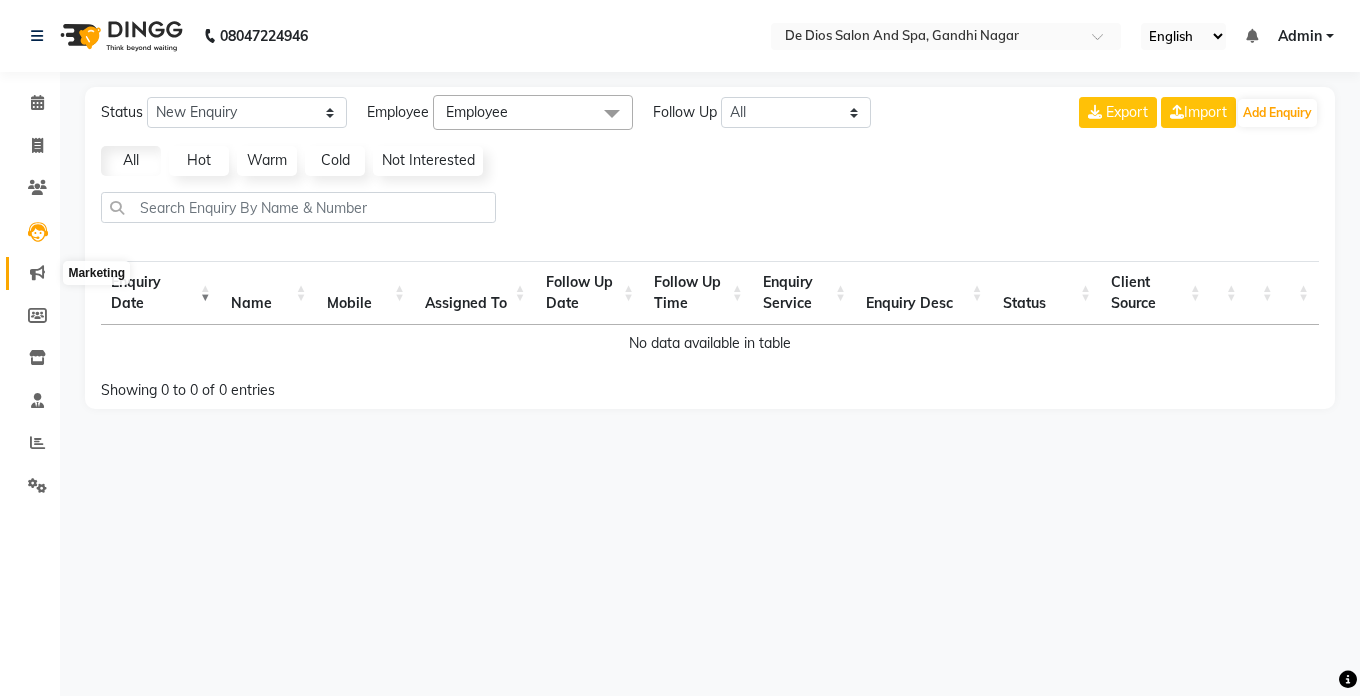 click 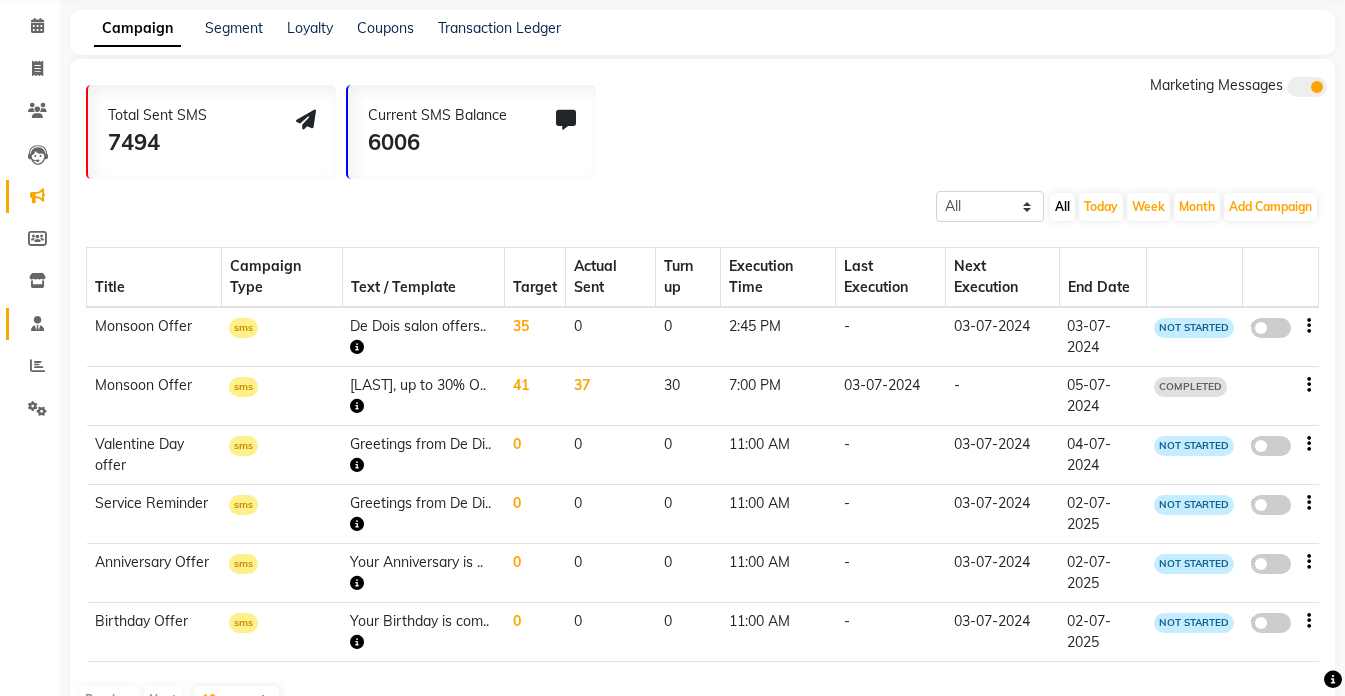 scroll, scrollTop: 100, scrollLeft: 0, axis: vertical 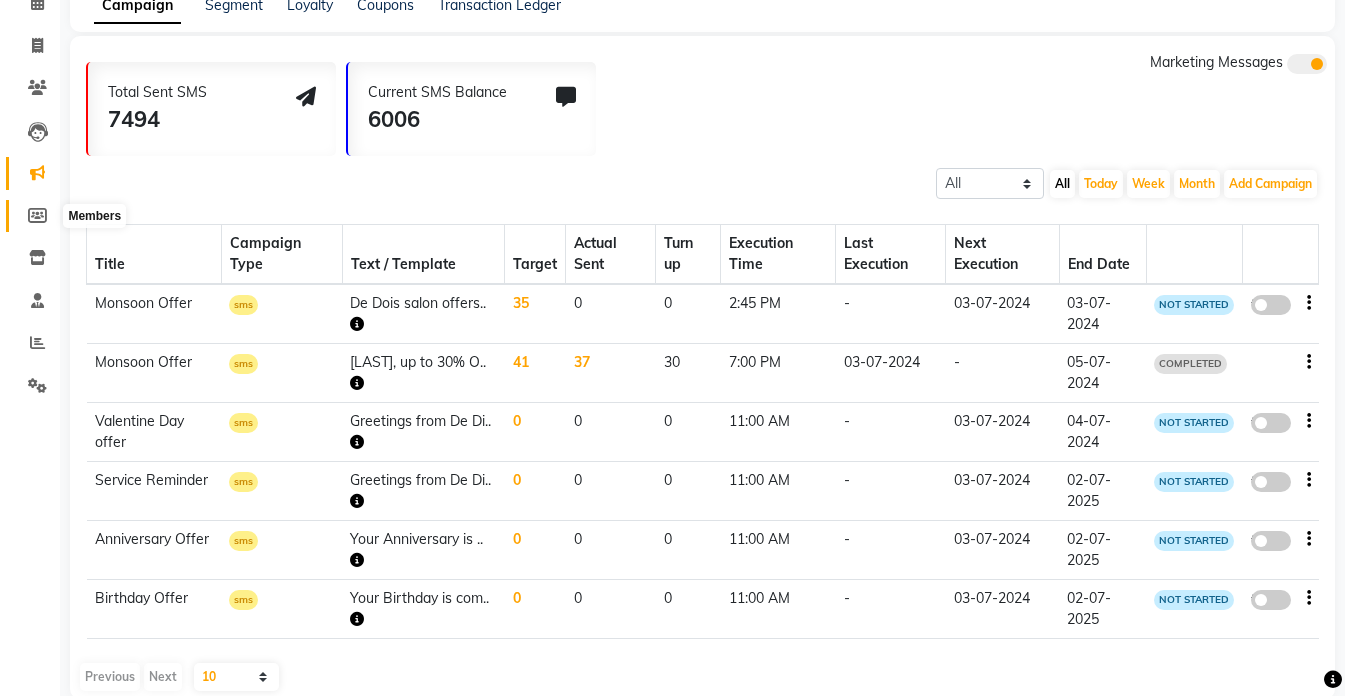 click 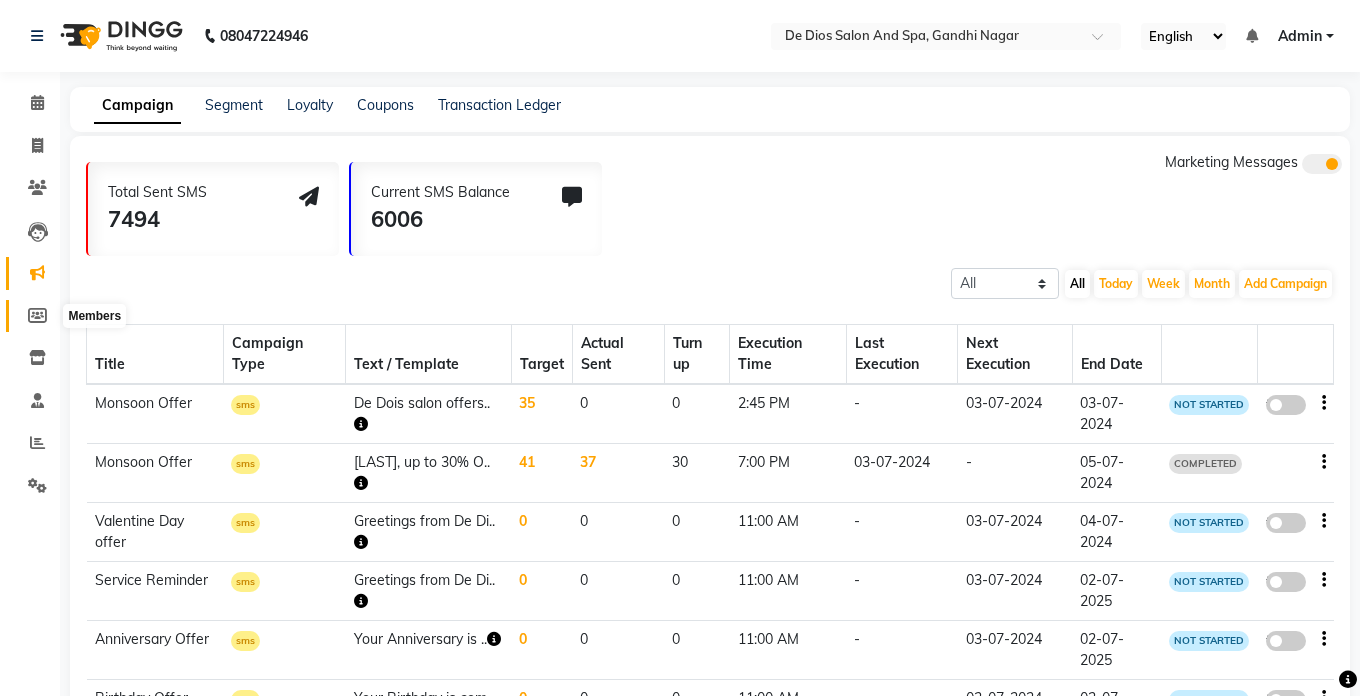 select 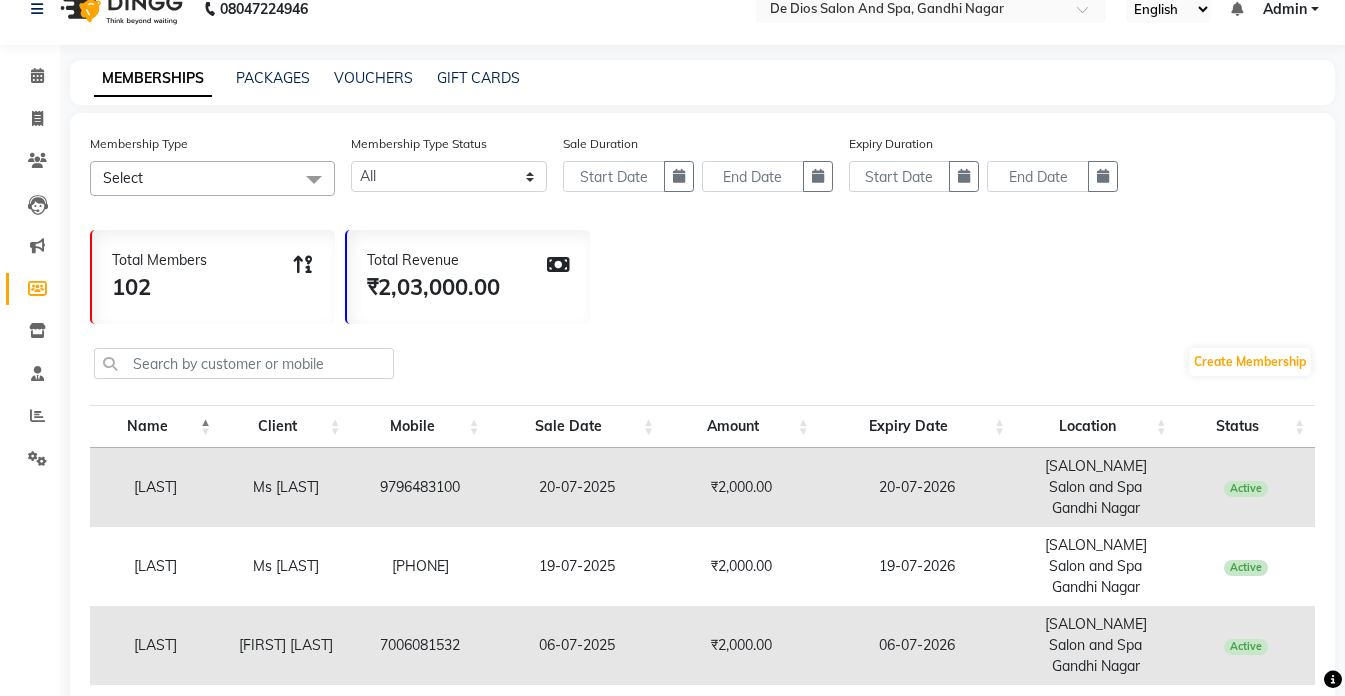 scroll, scrollTop: 0, scrollLeft: 0, axis: both 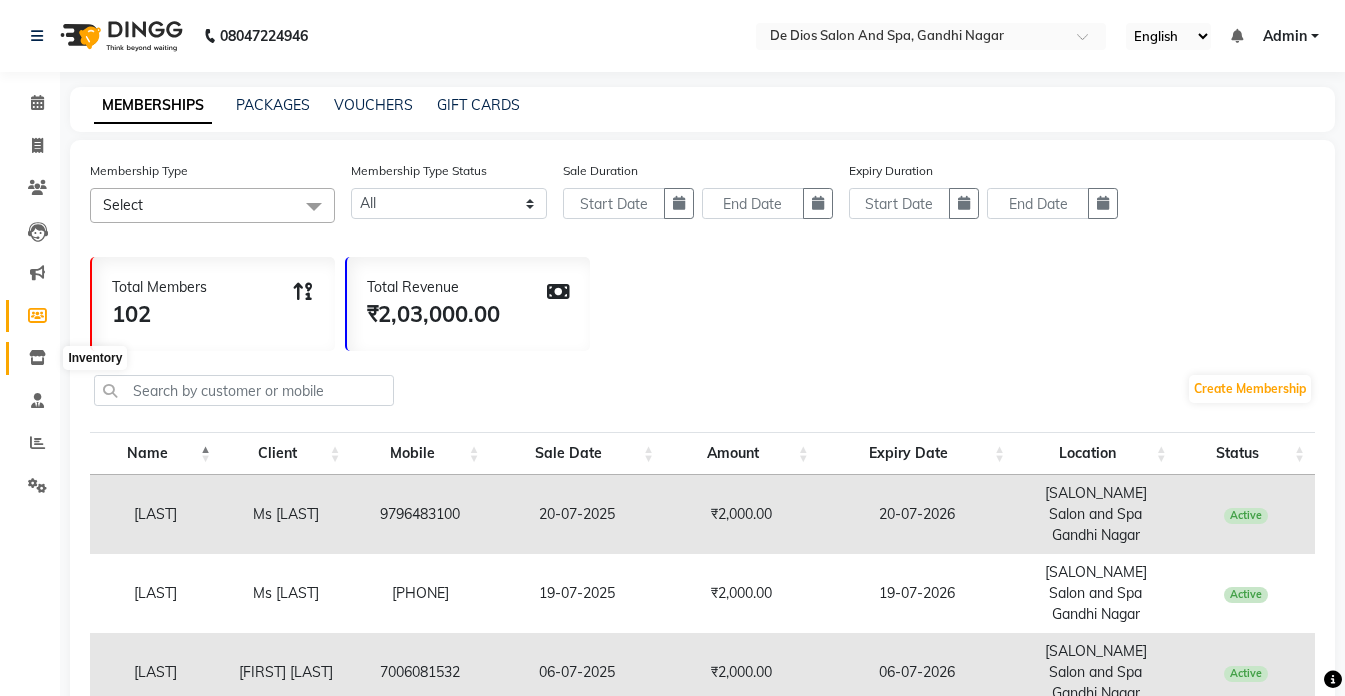 click 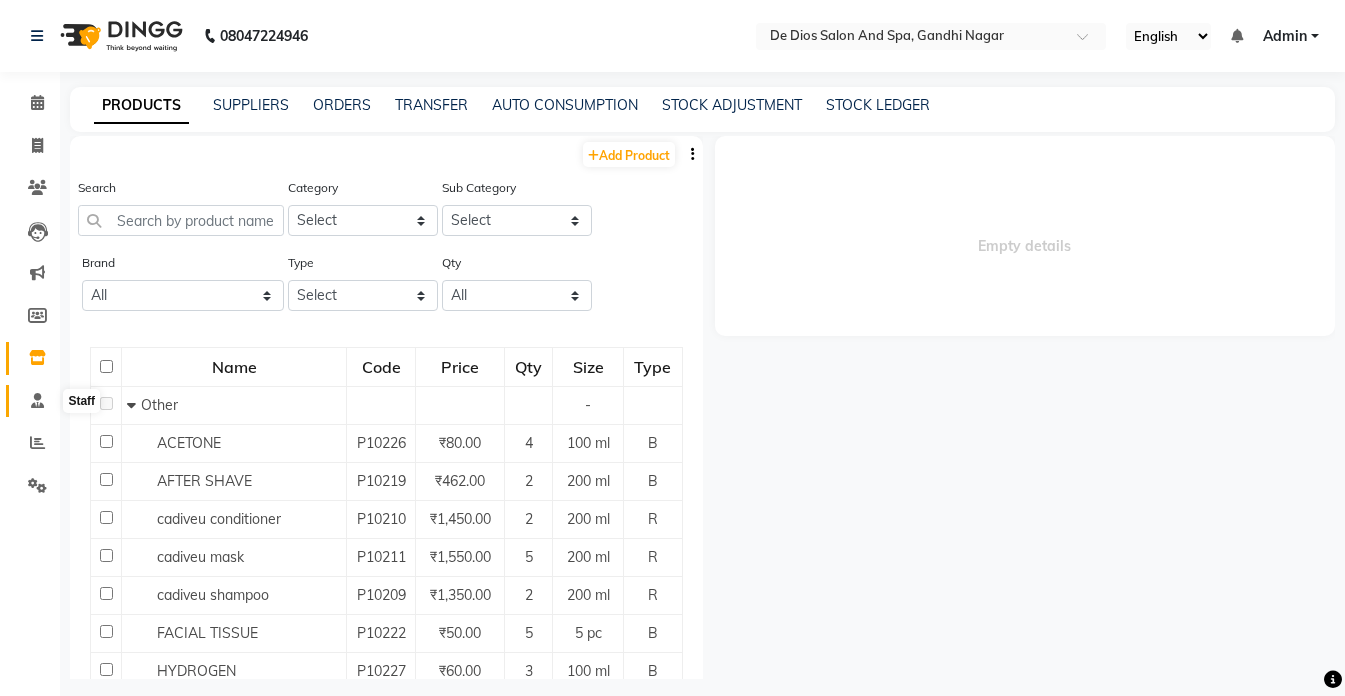 click 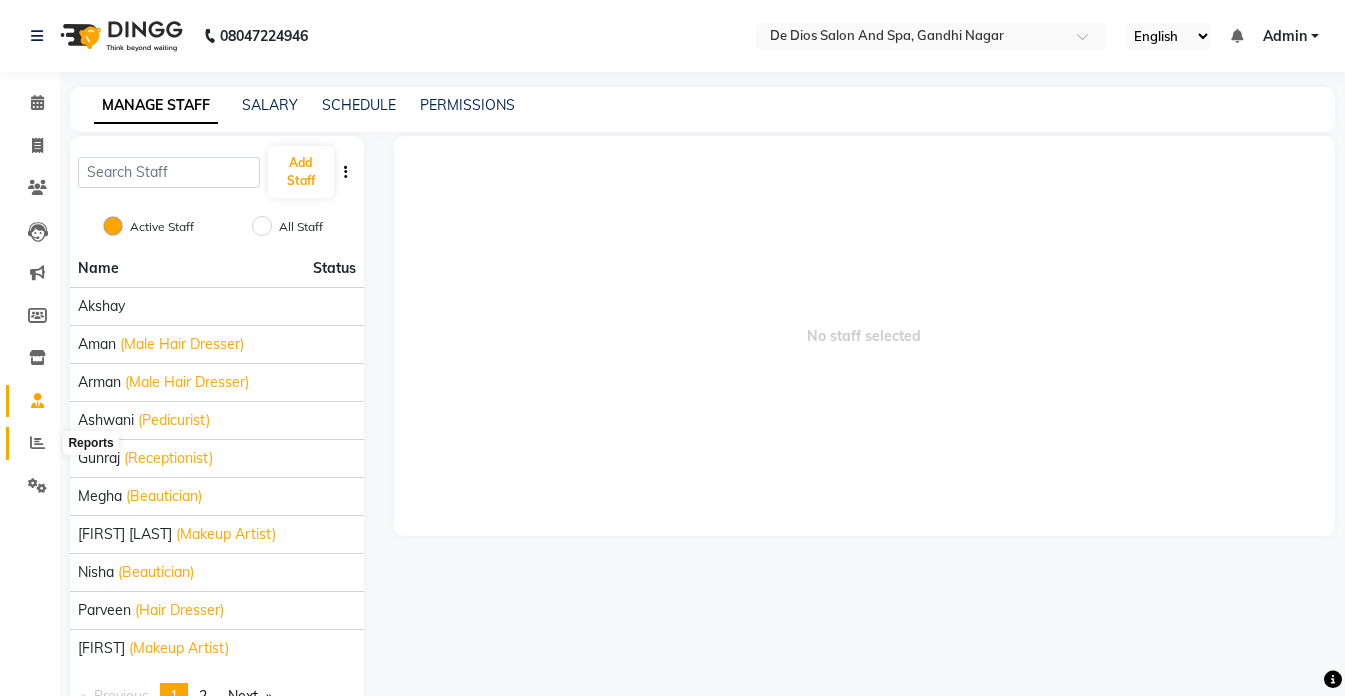 click 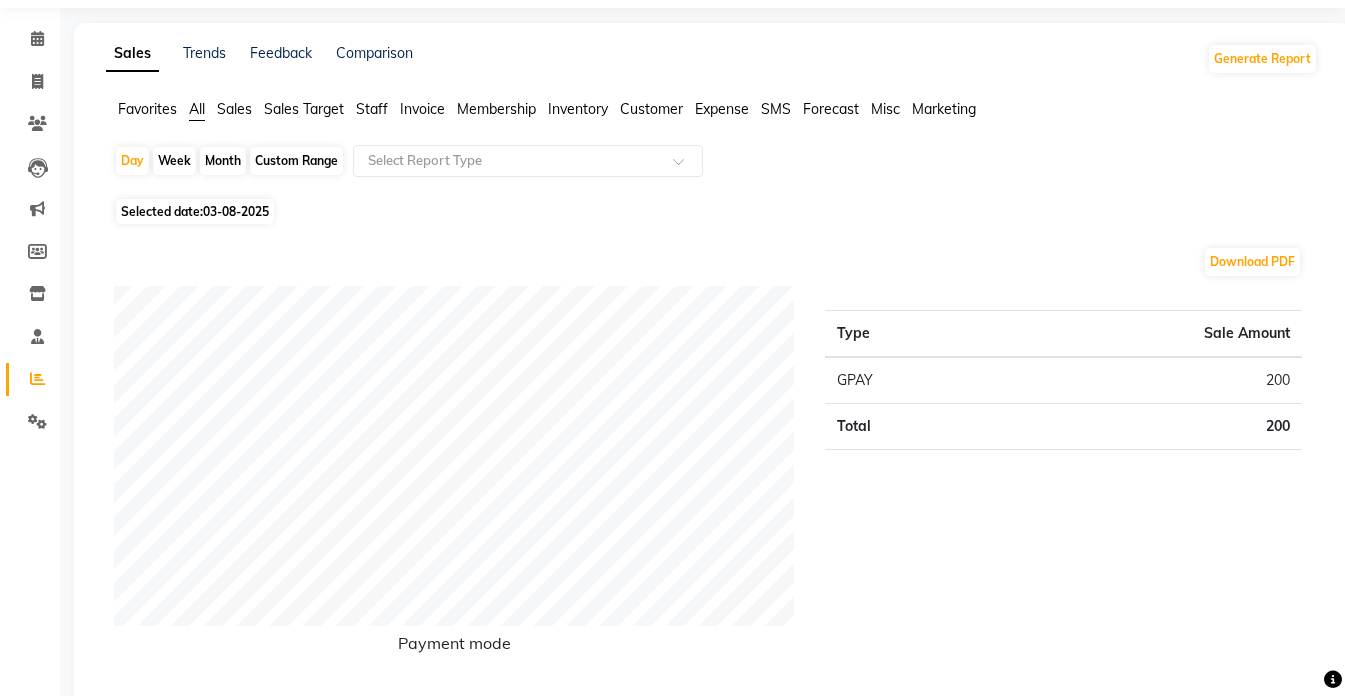 scroll, scrollTop: 100, scrollLeft: 0, axis: vertical 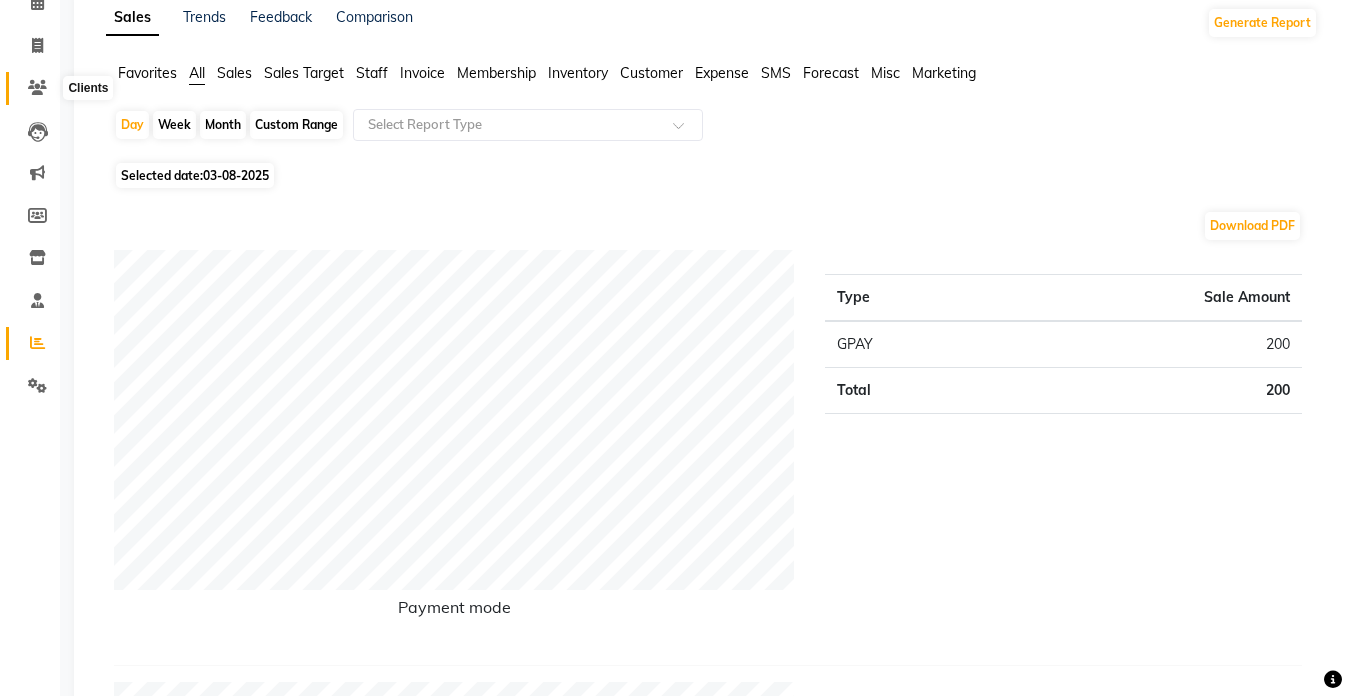click 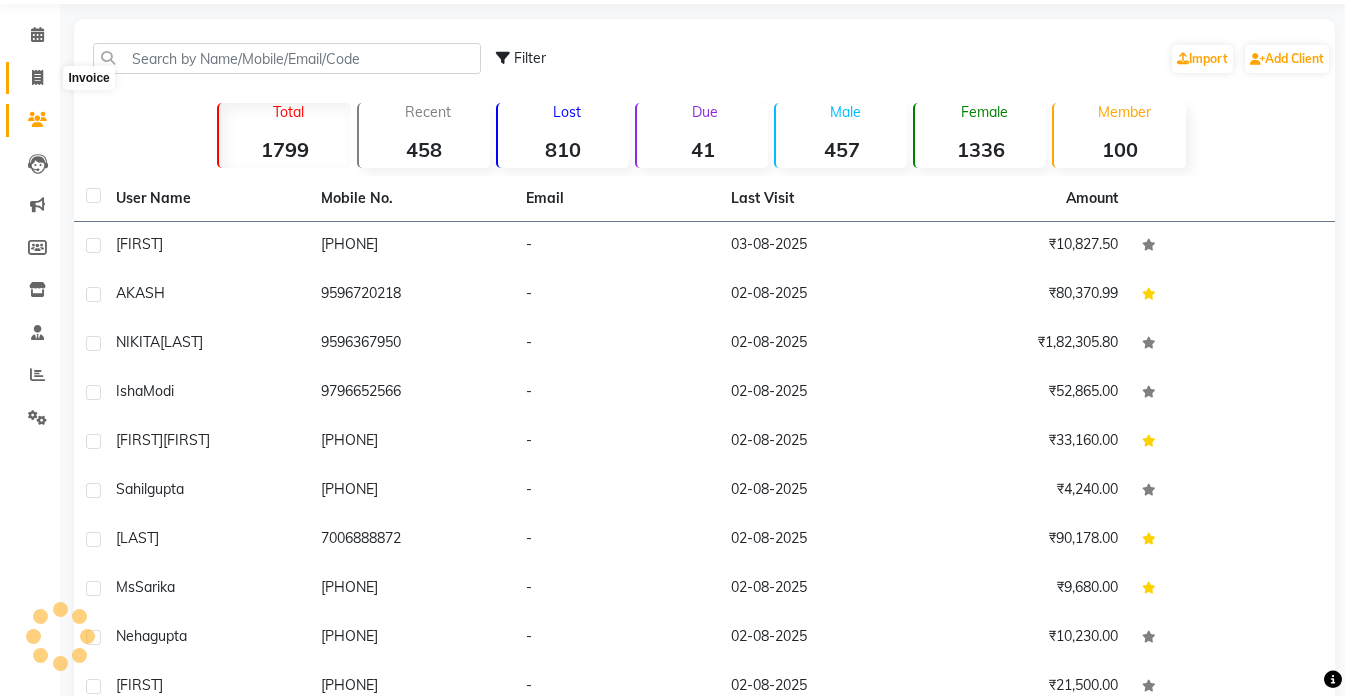 scroll, scrollTop: 100, scrollLeft: 0, axis: vertical 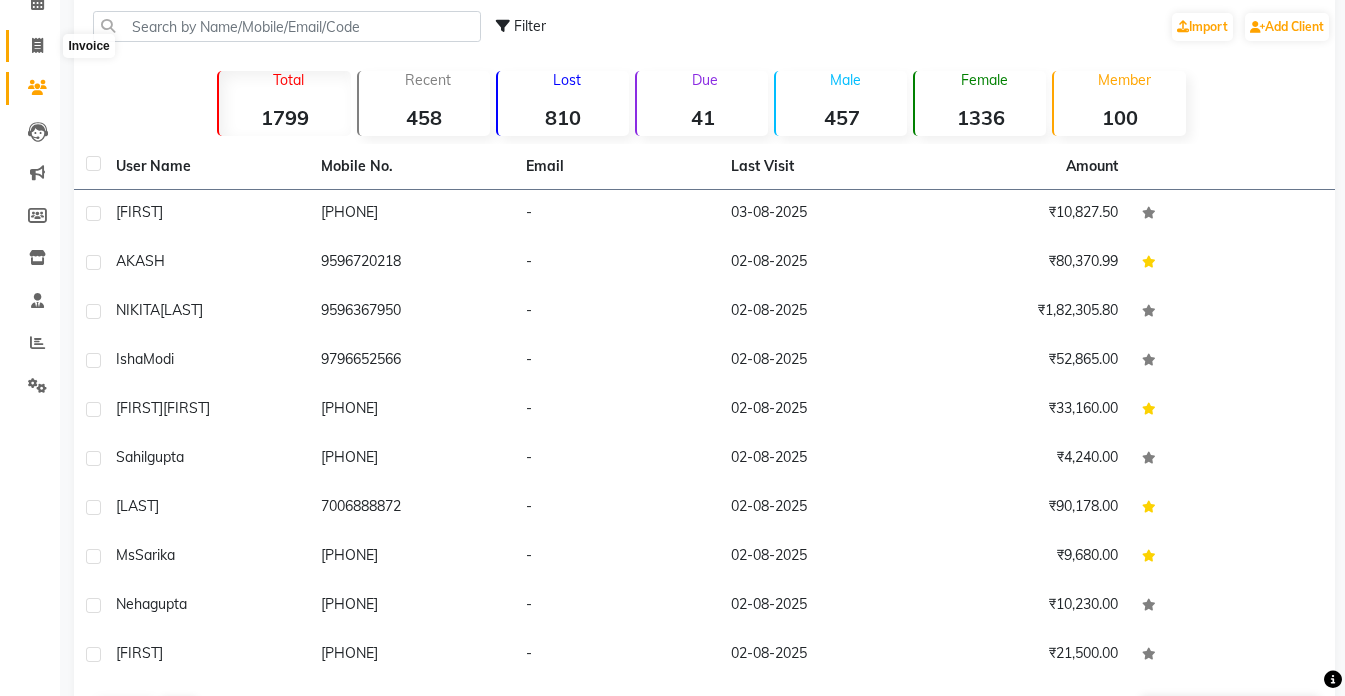 click 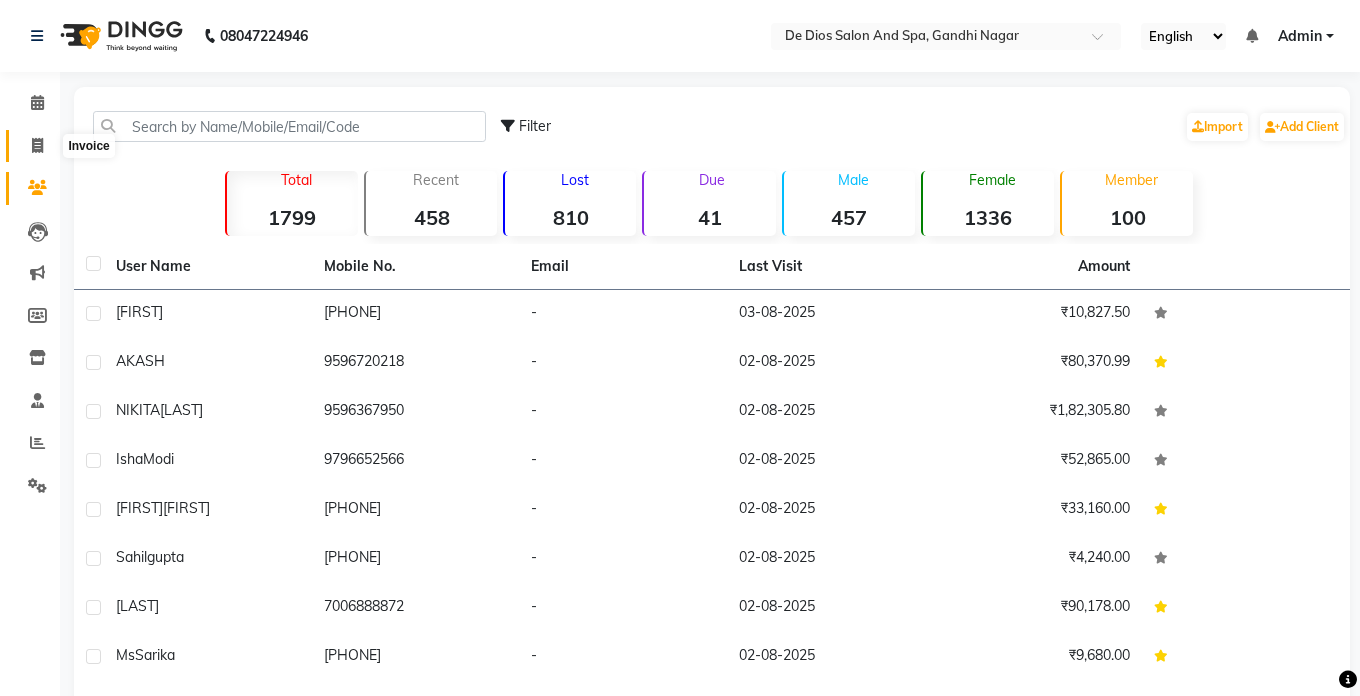 select on "service" 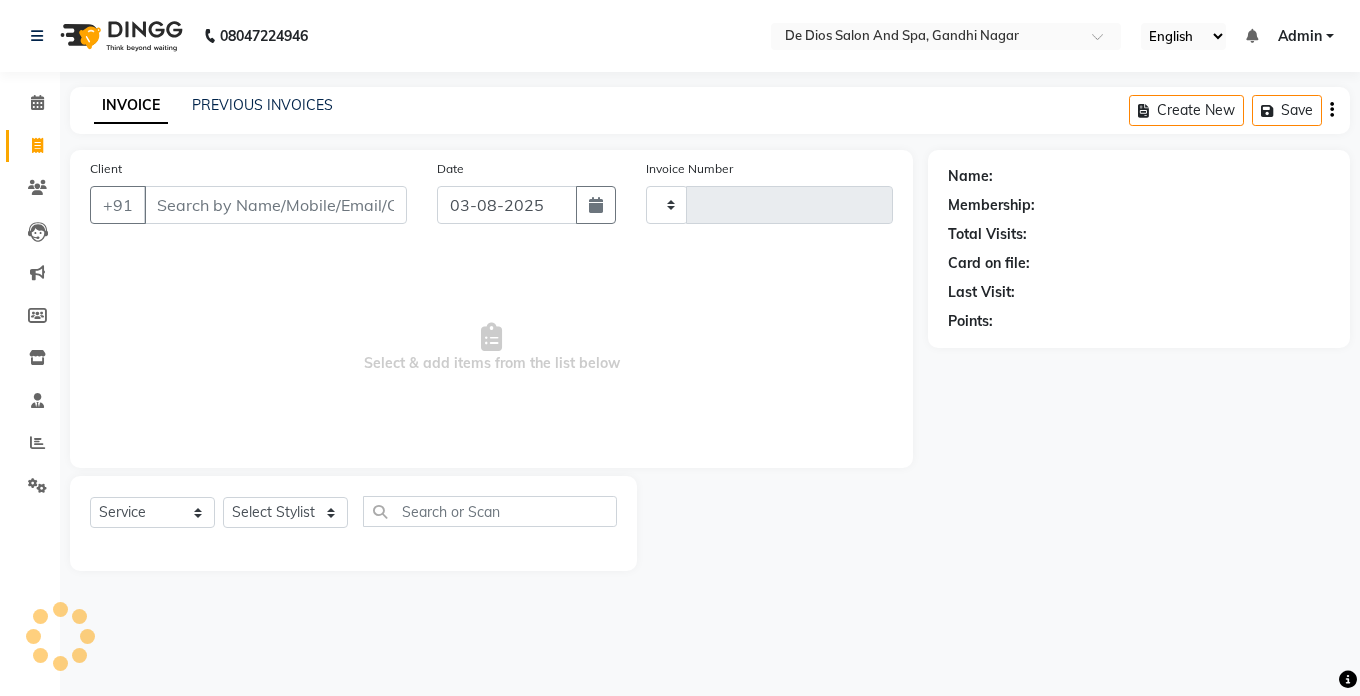 type on "2035" 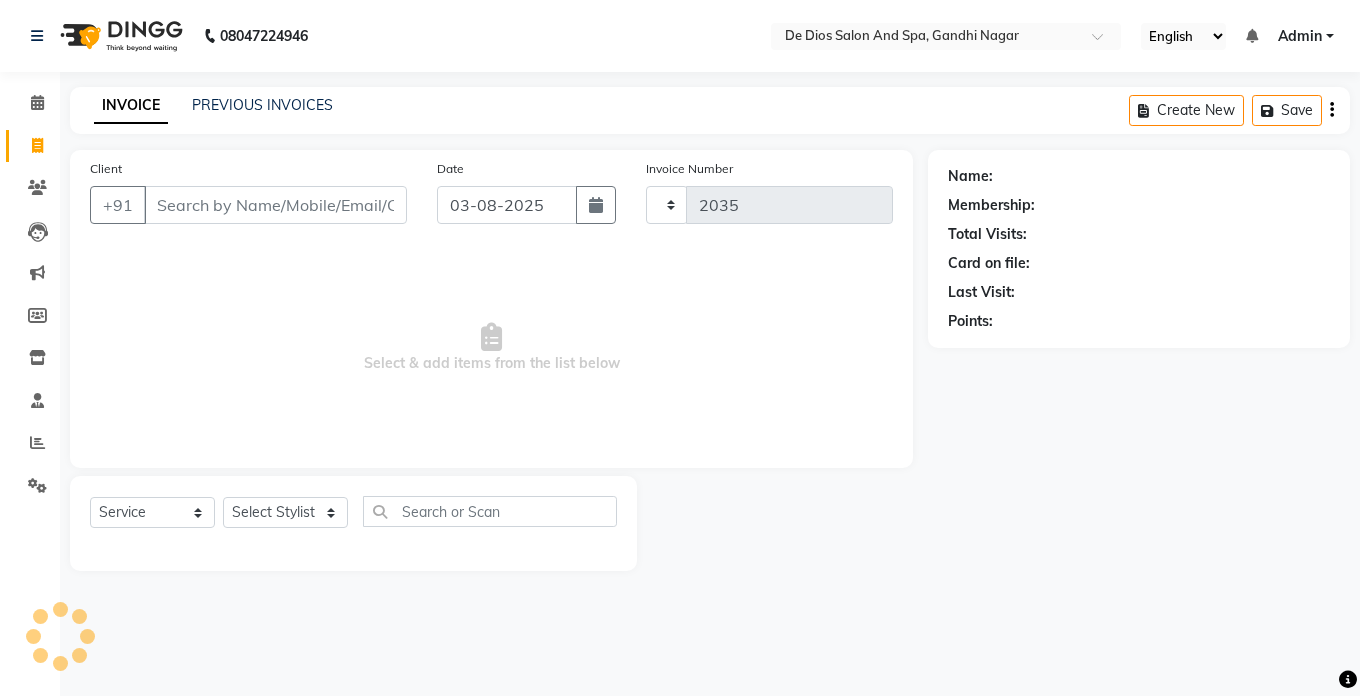 select on "6431" 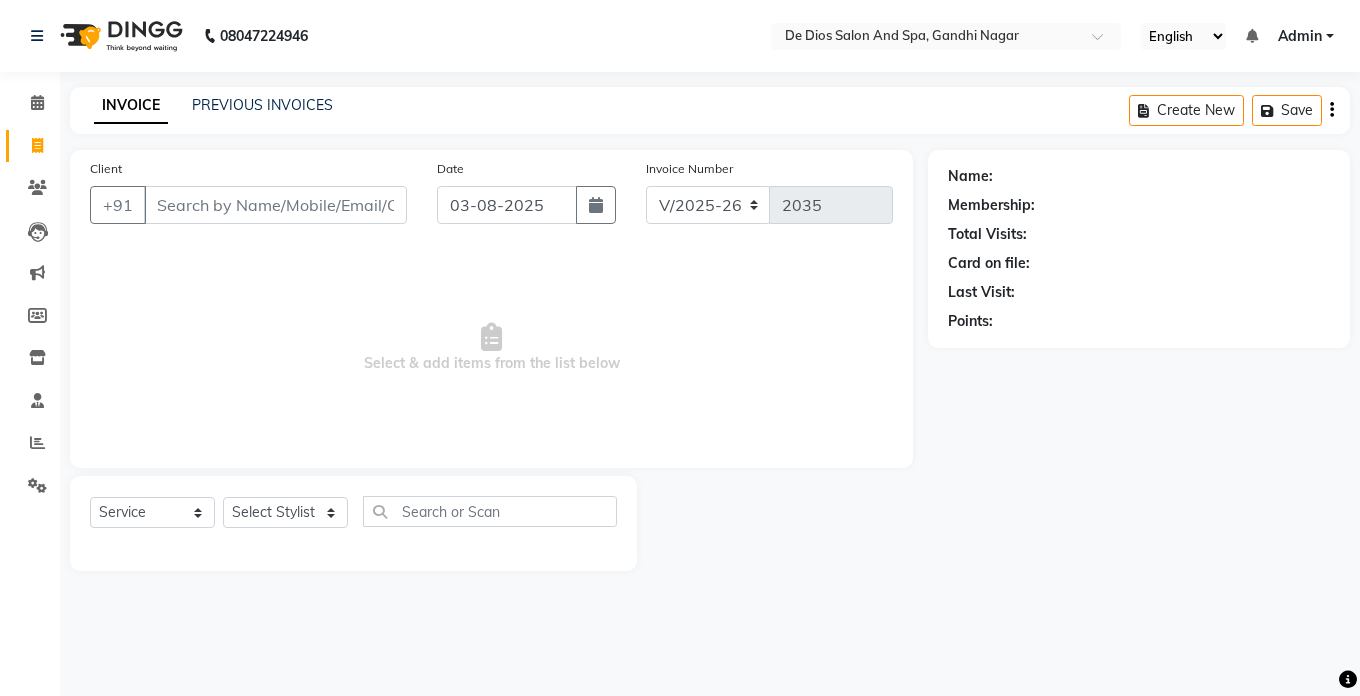 click on "Client" at bounding box center (275, 205) 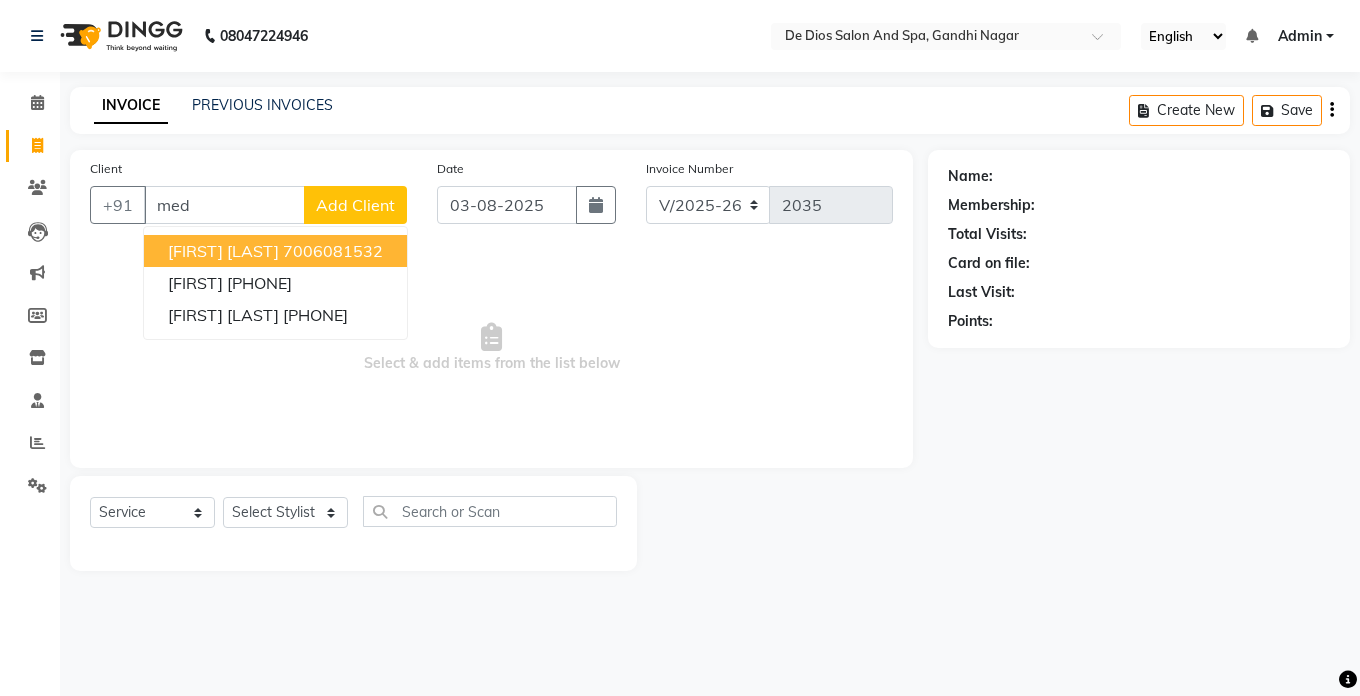 click on "[FIRST] [LAST]" at bounding box center [223, 251] 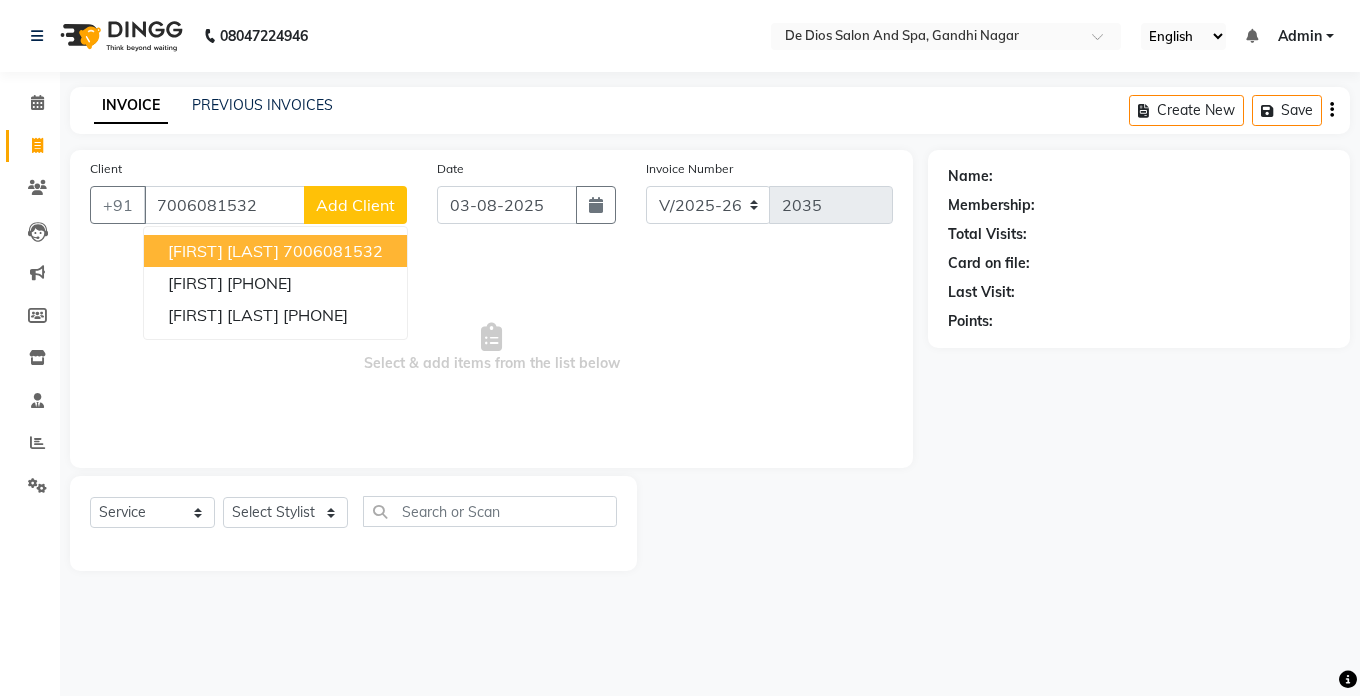 type on "7006081532" 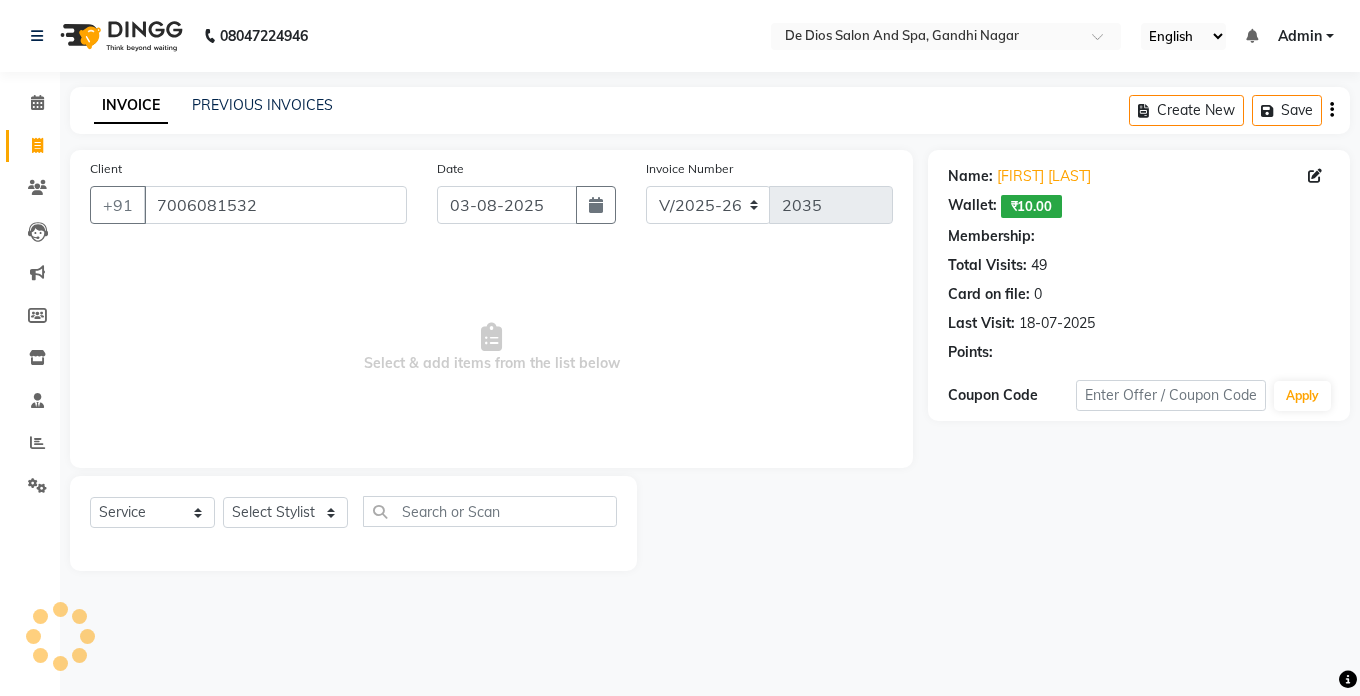 select on "1: Object" 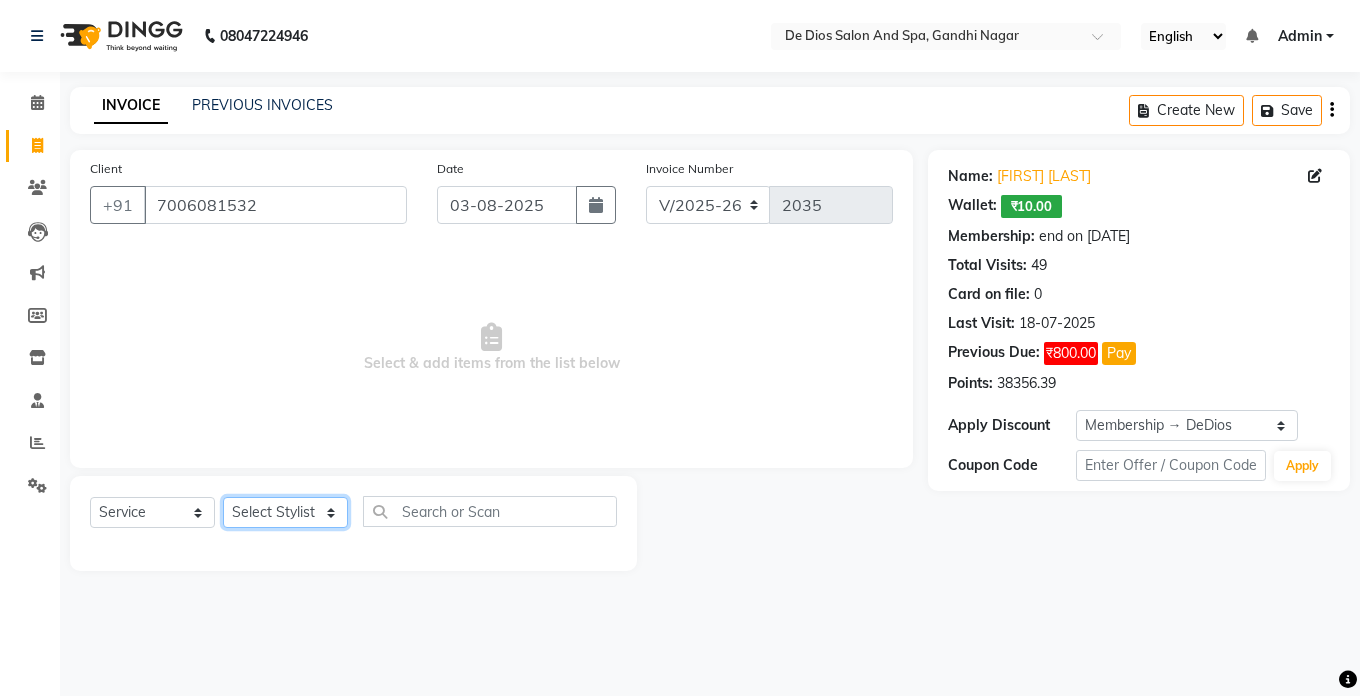 click on "Select Stylist akshay aman Arman Ashwani gunraj megha  nikita thappa nisha parveen shafali vishal vishu kumar" 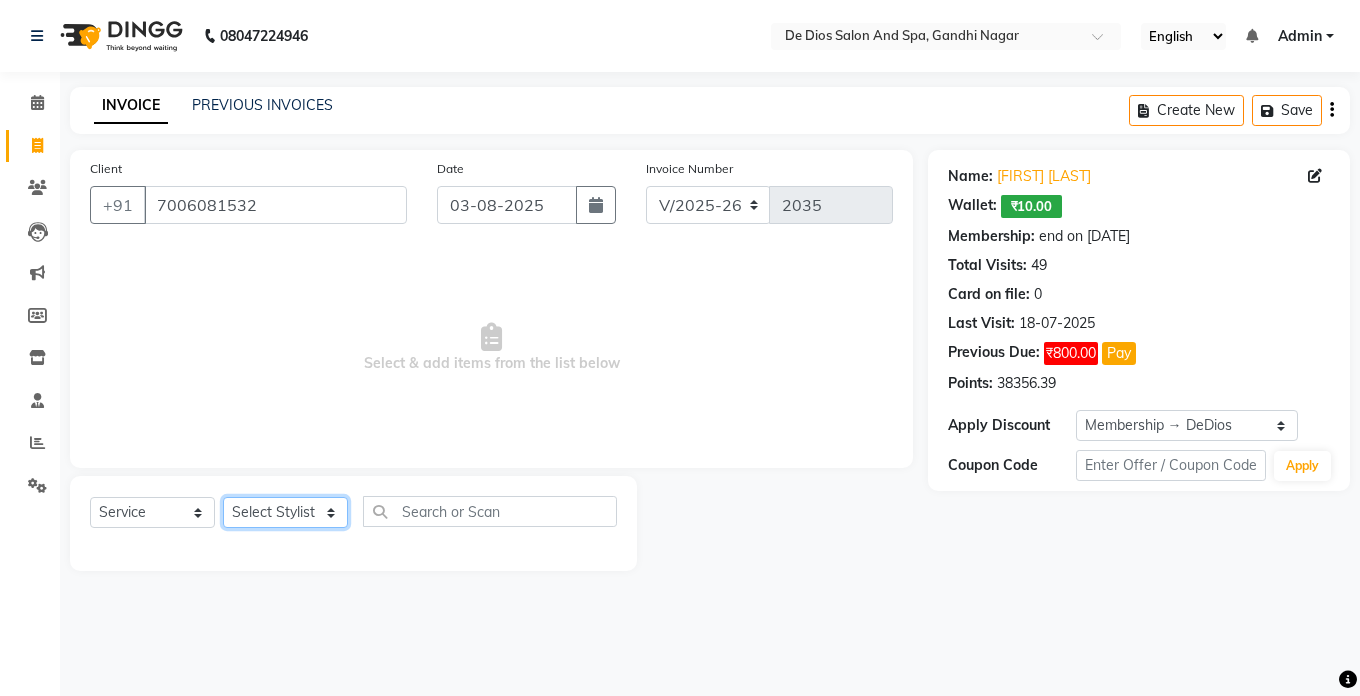 select on "49371" 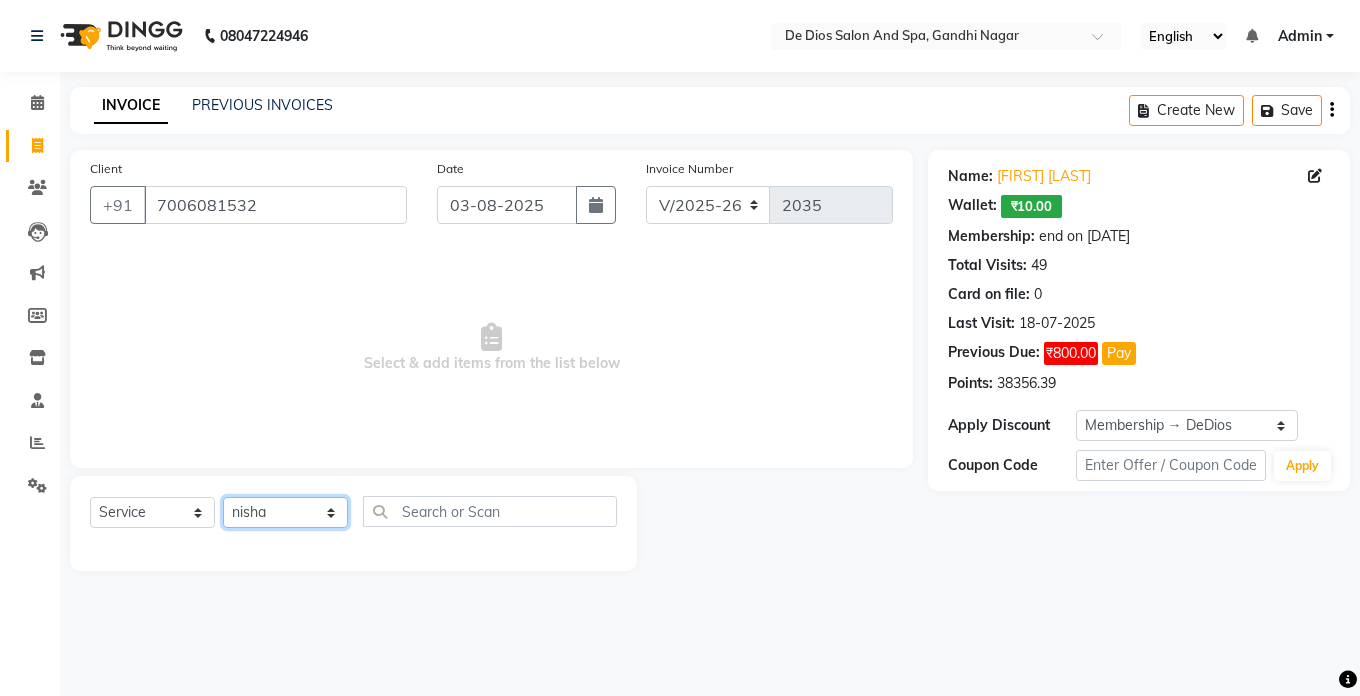 click on "Select Stylist akshay aman Arman Ashwani gunraj megha  nikita thappa nisha parveen shafali vishal vishu kumar" 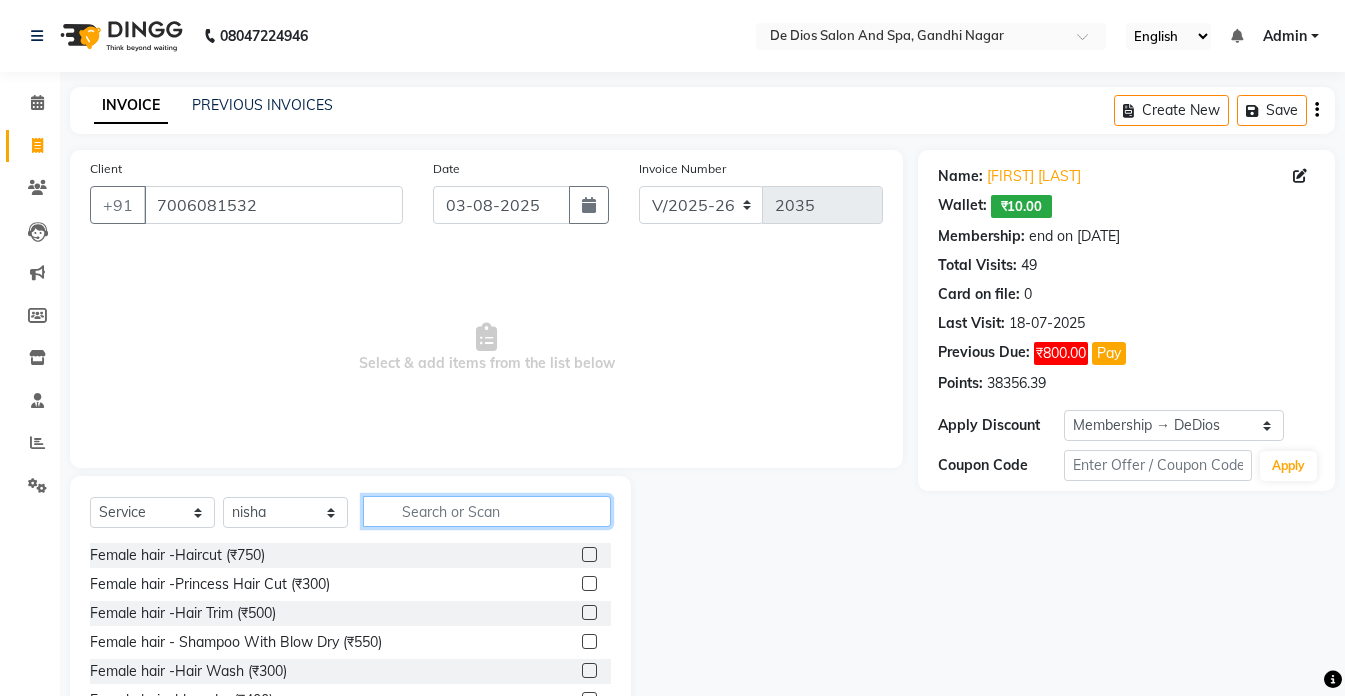 click 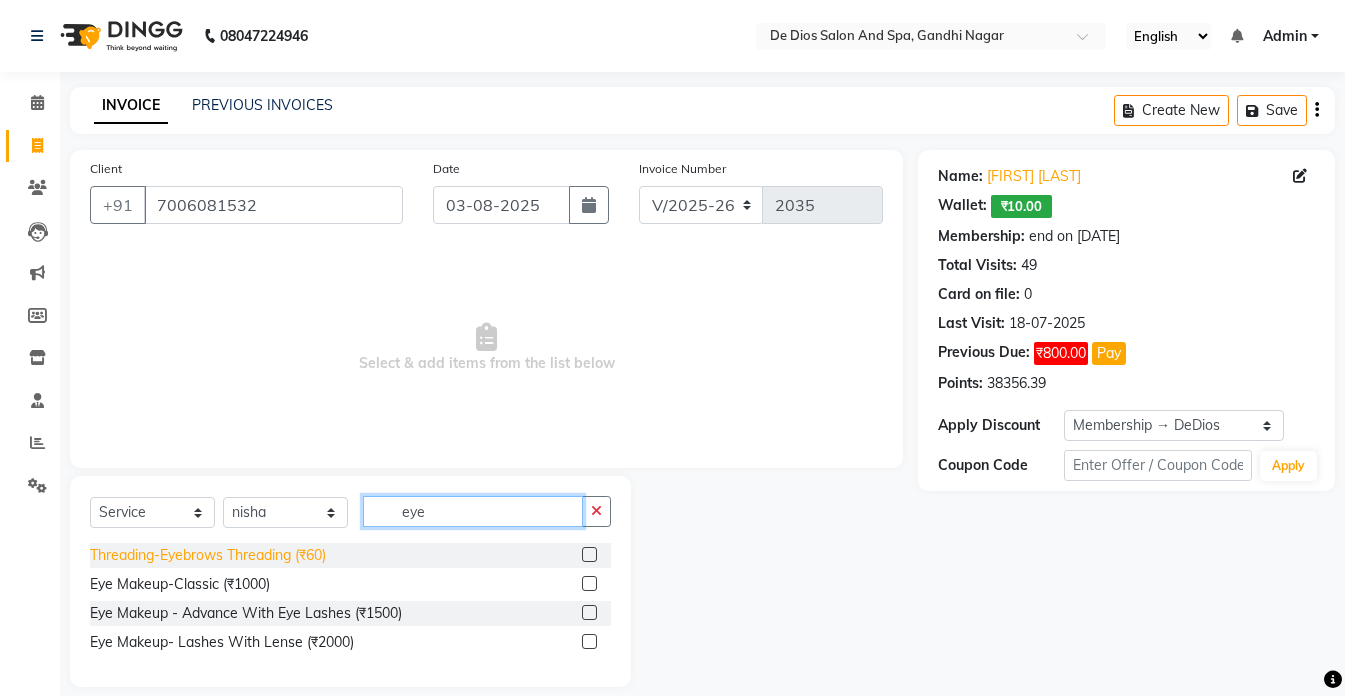 type on "eye" 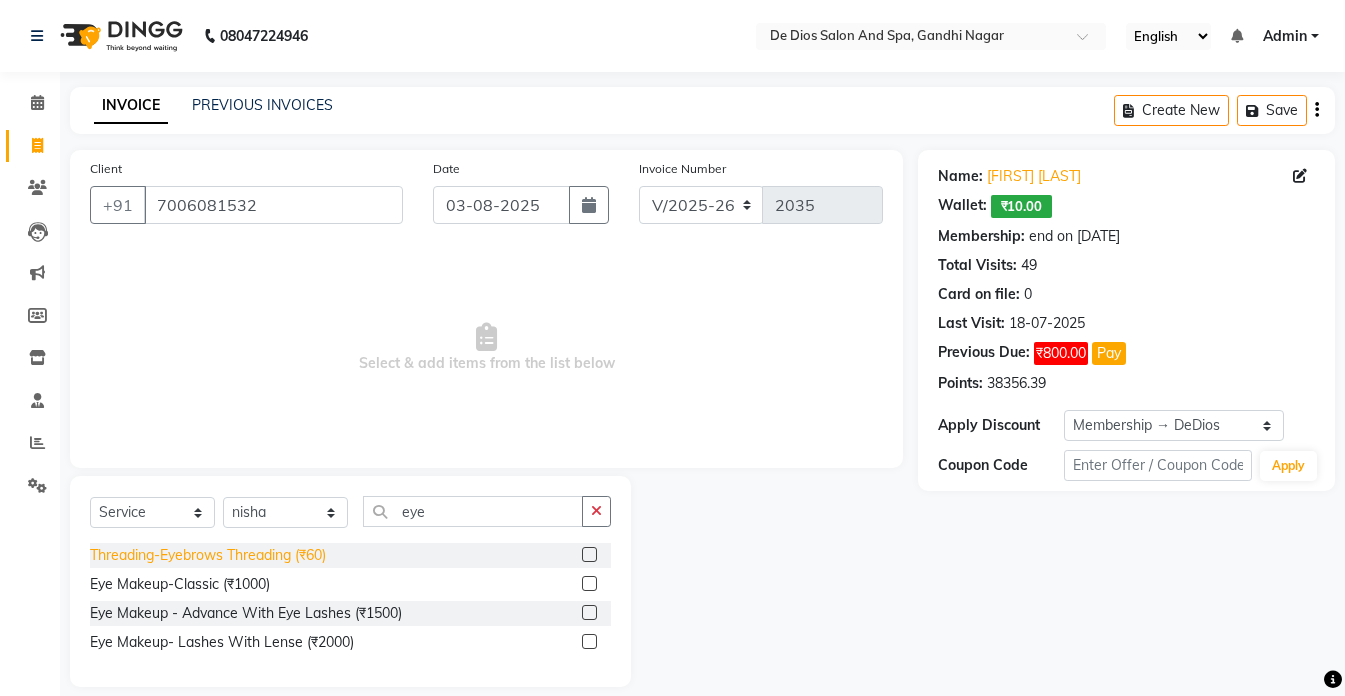 click on "Threading-Eyebrows Threading (₹60)" 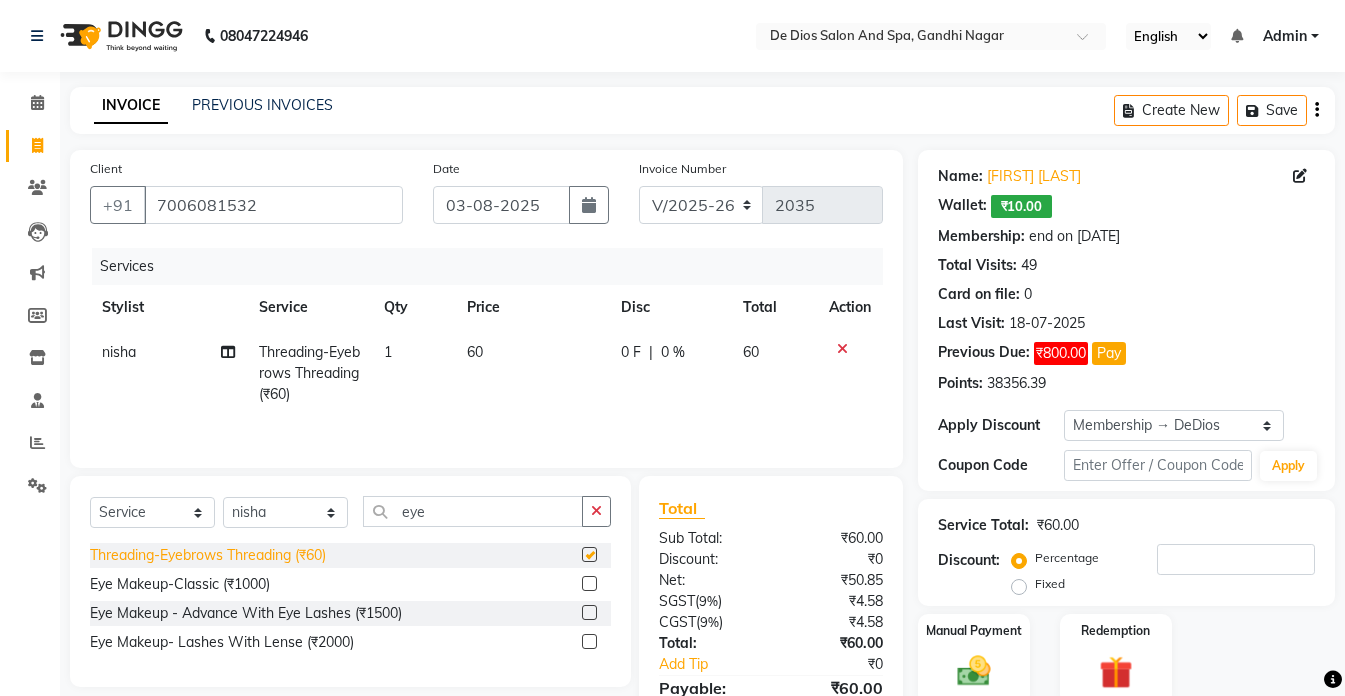checkbox on "false" 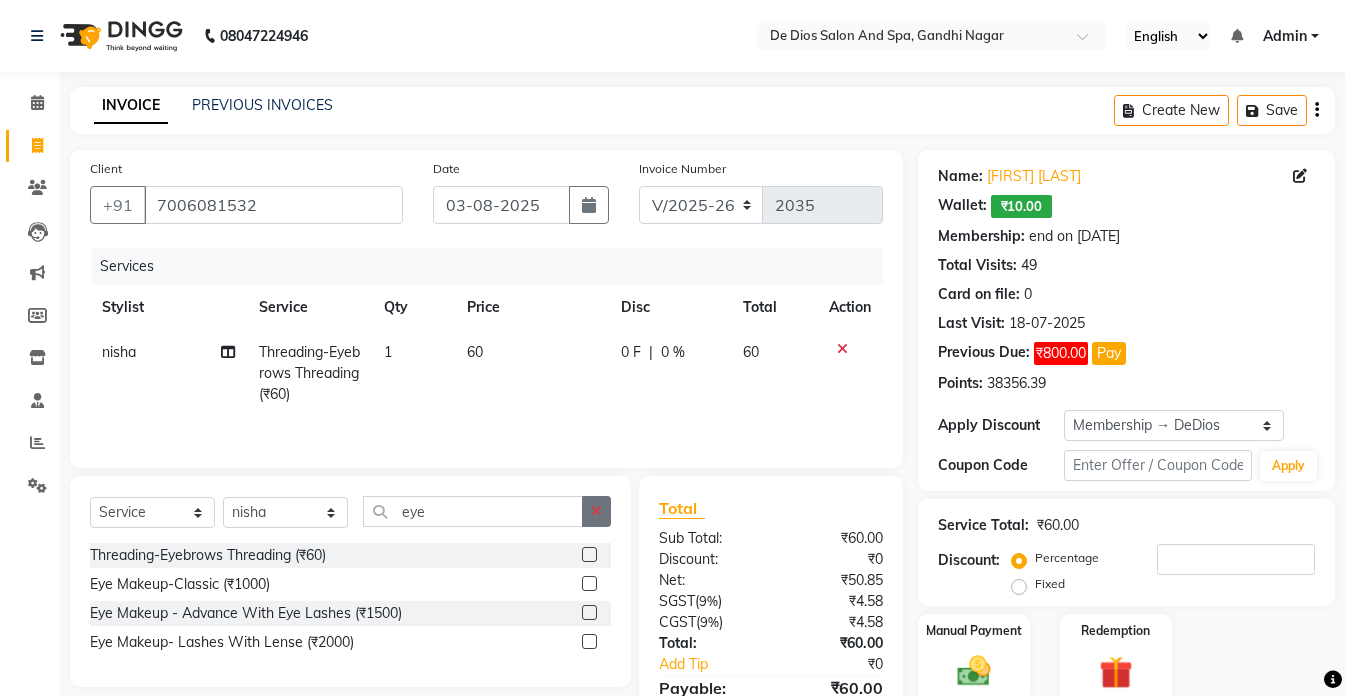 click 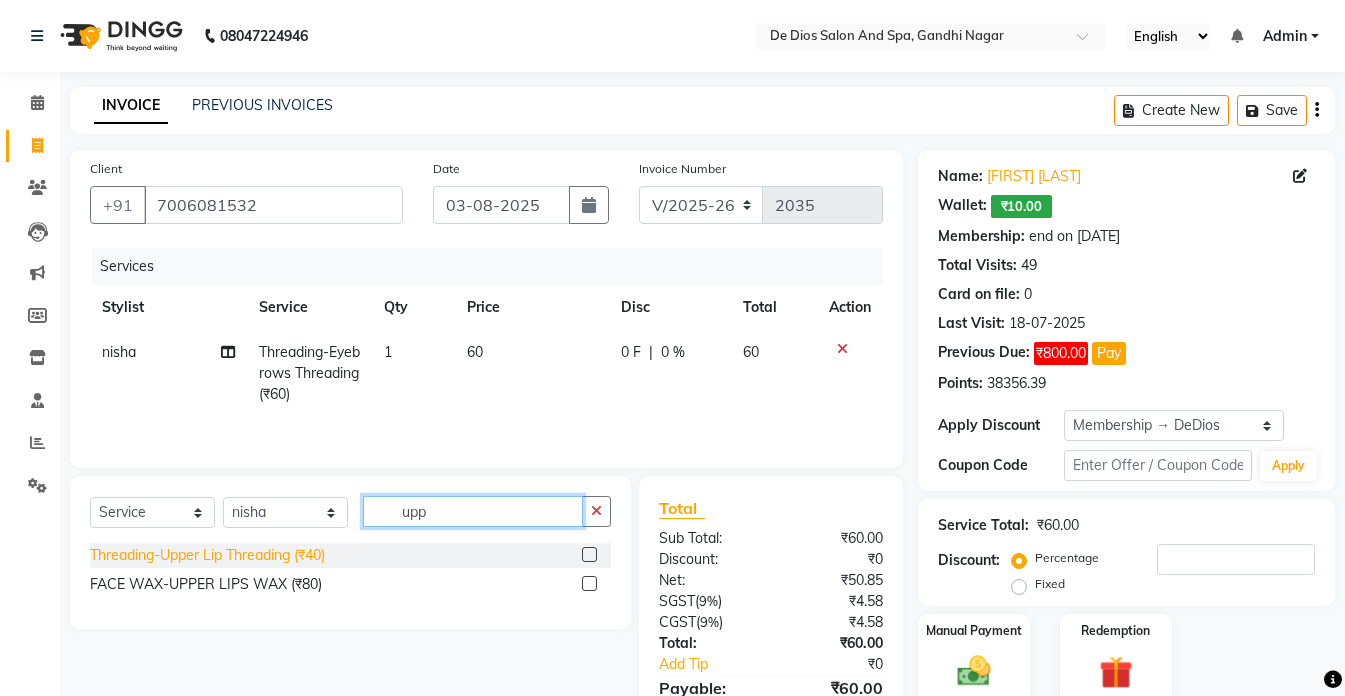 type on "upp" 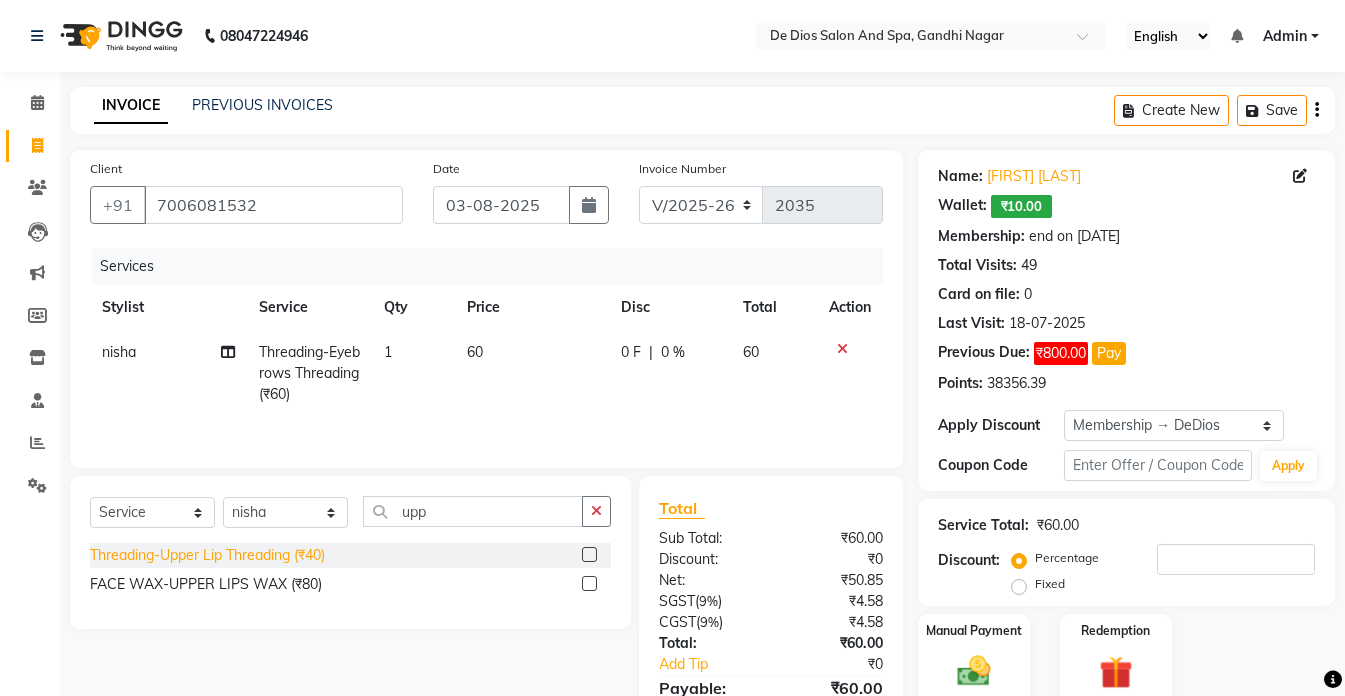 click on "Threading-Upper Lip Threading (₹40)" 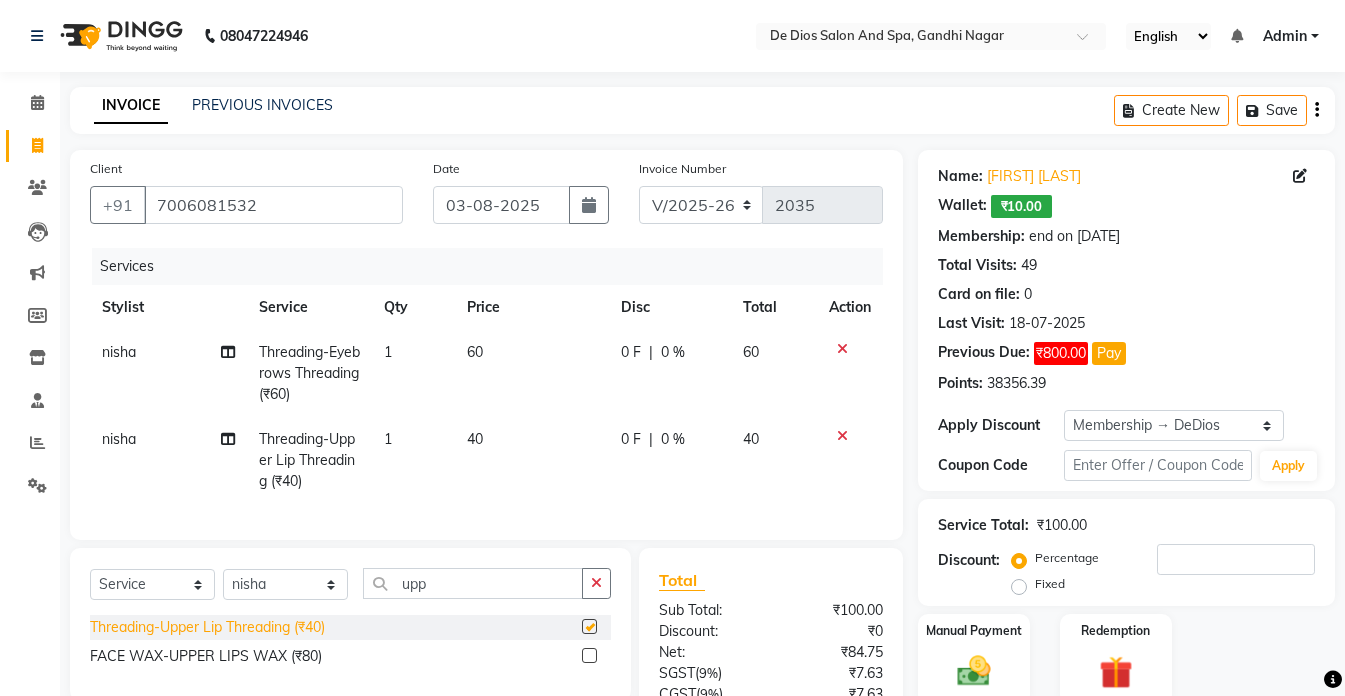 checkbox on "false" 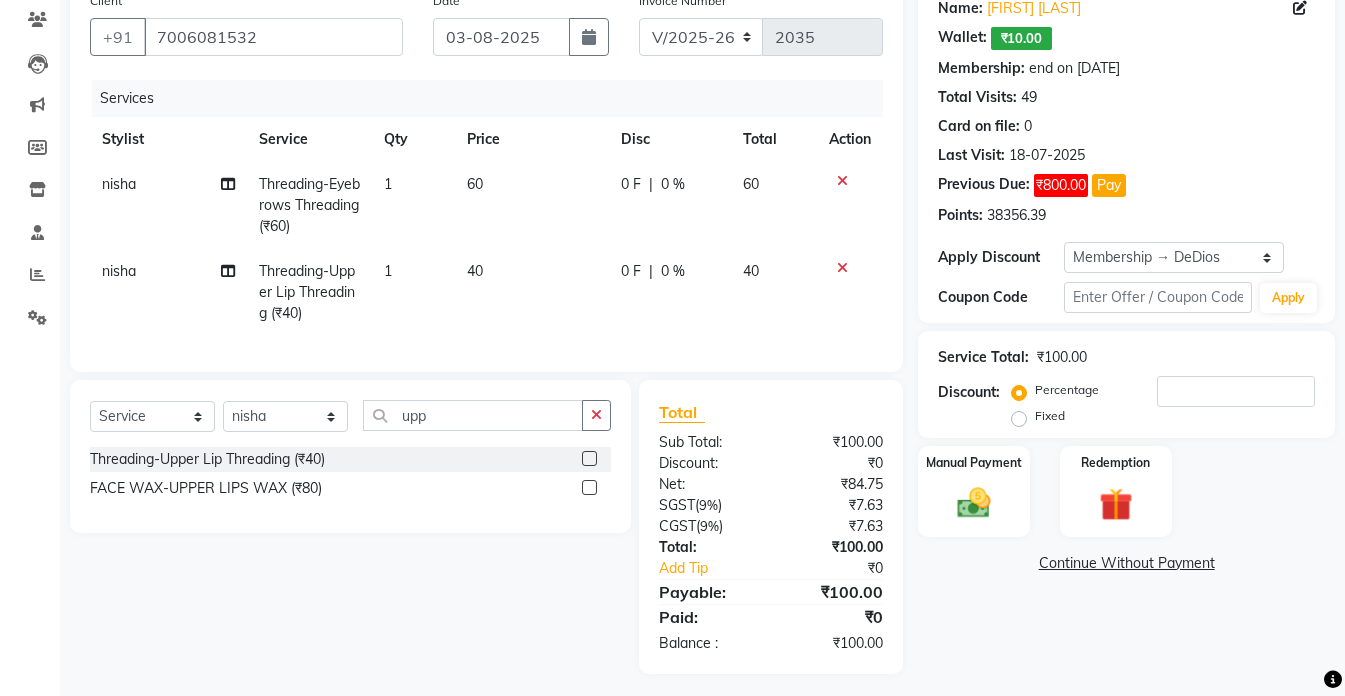 scroll, scrollTop: 191, scrollLeft: 0, axis: vertical 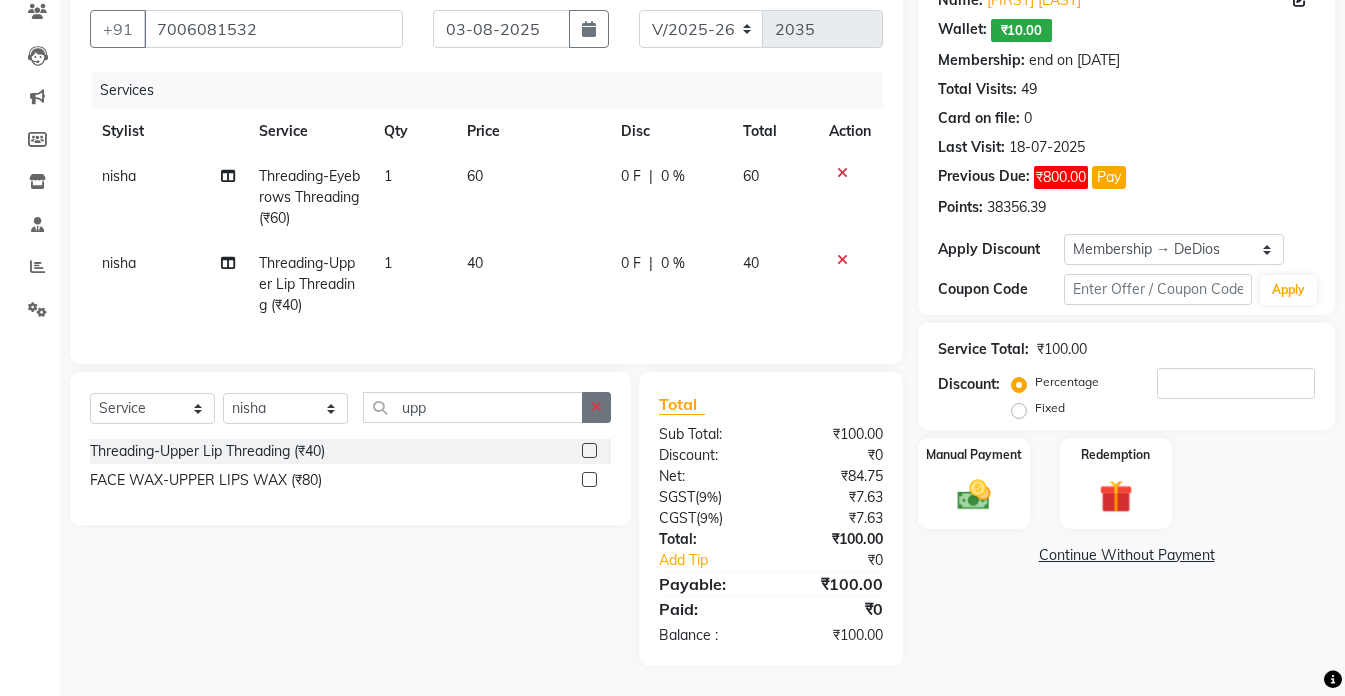 click 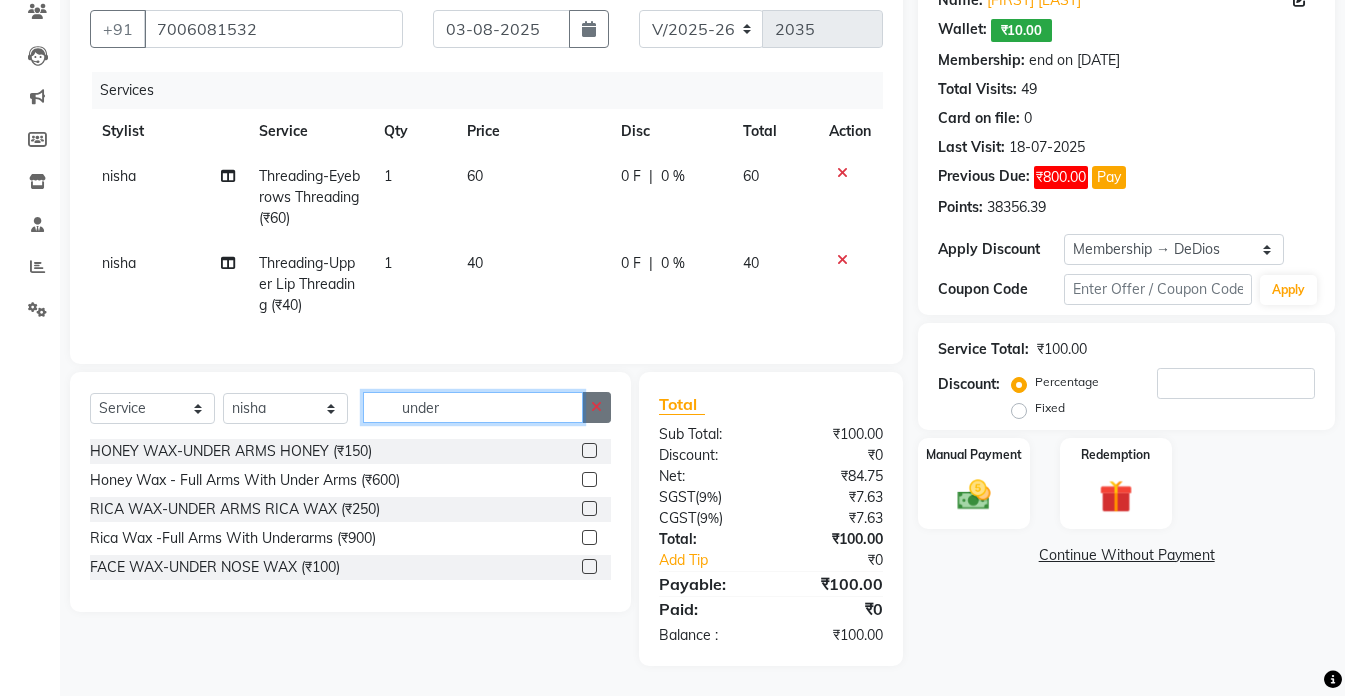 type on "under" 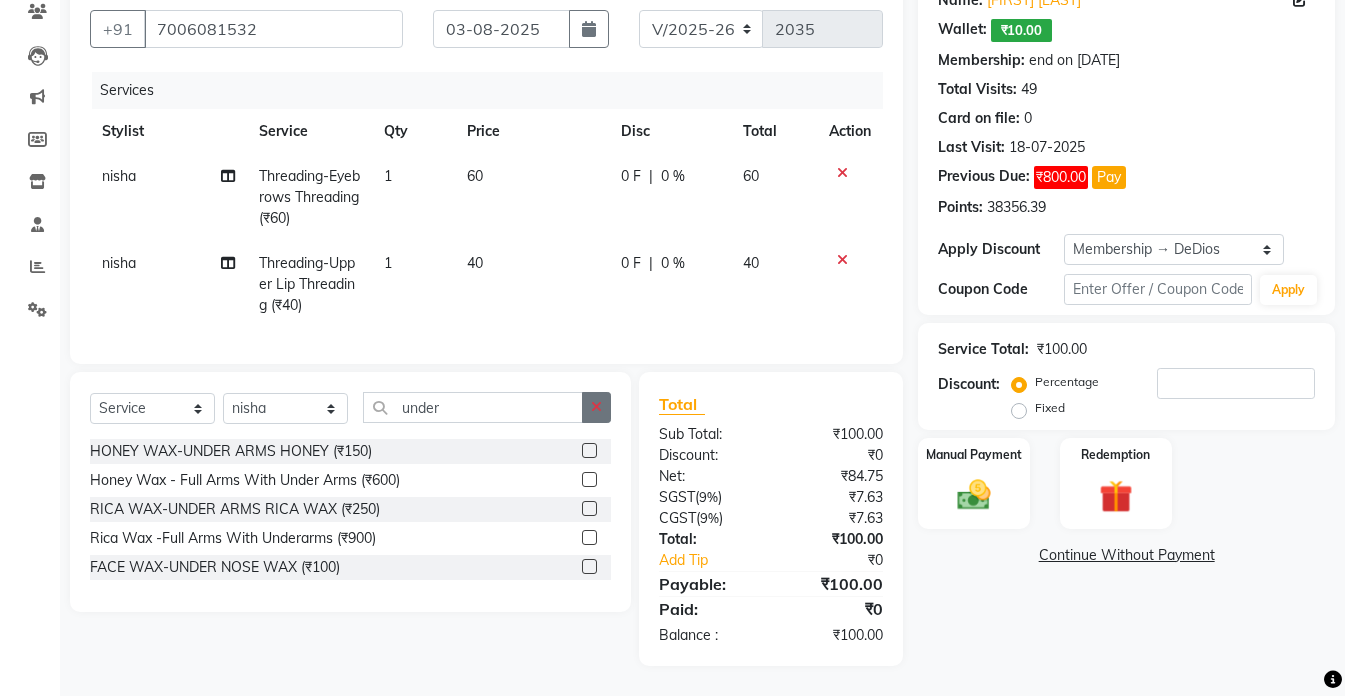 click 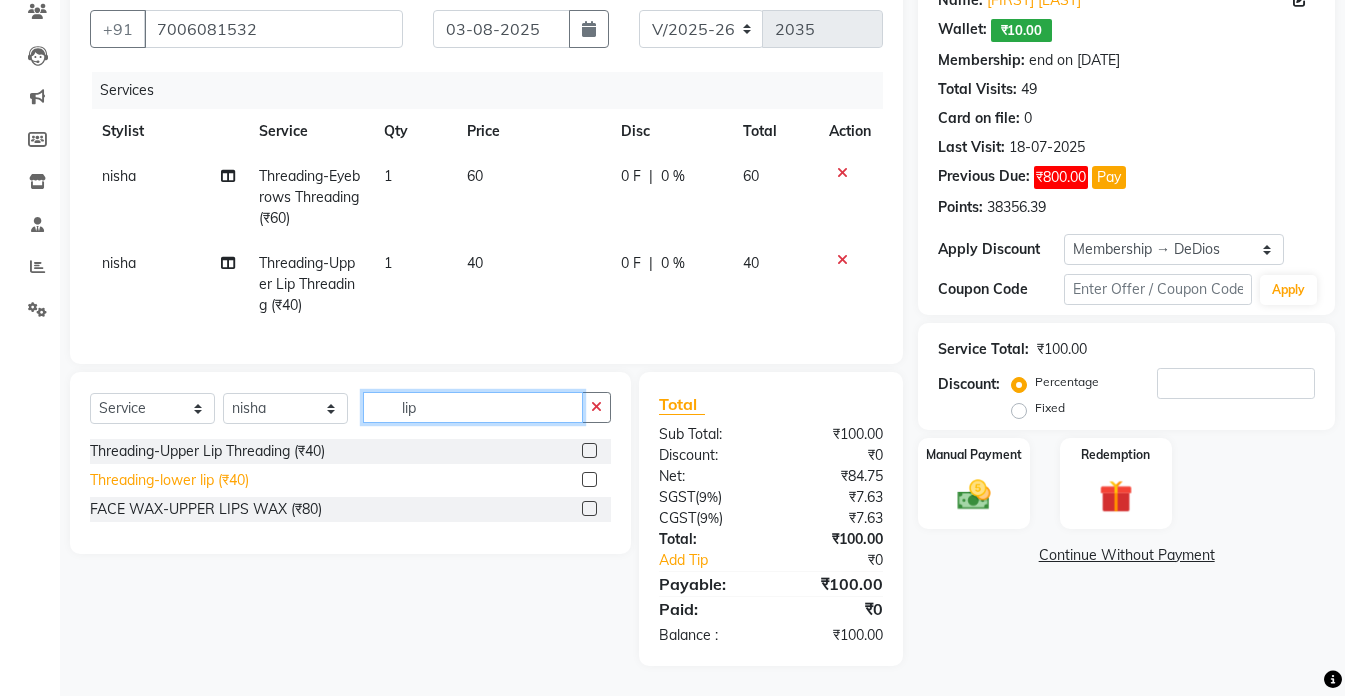 type on "lip" 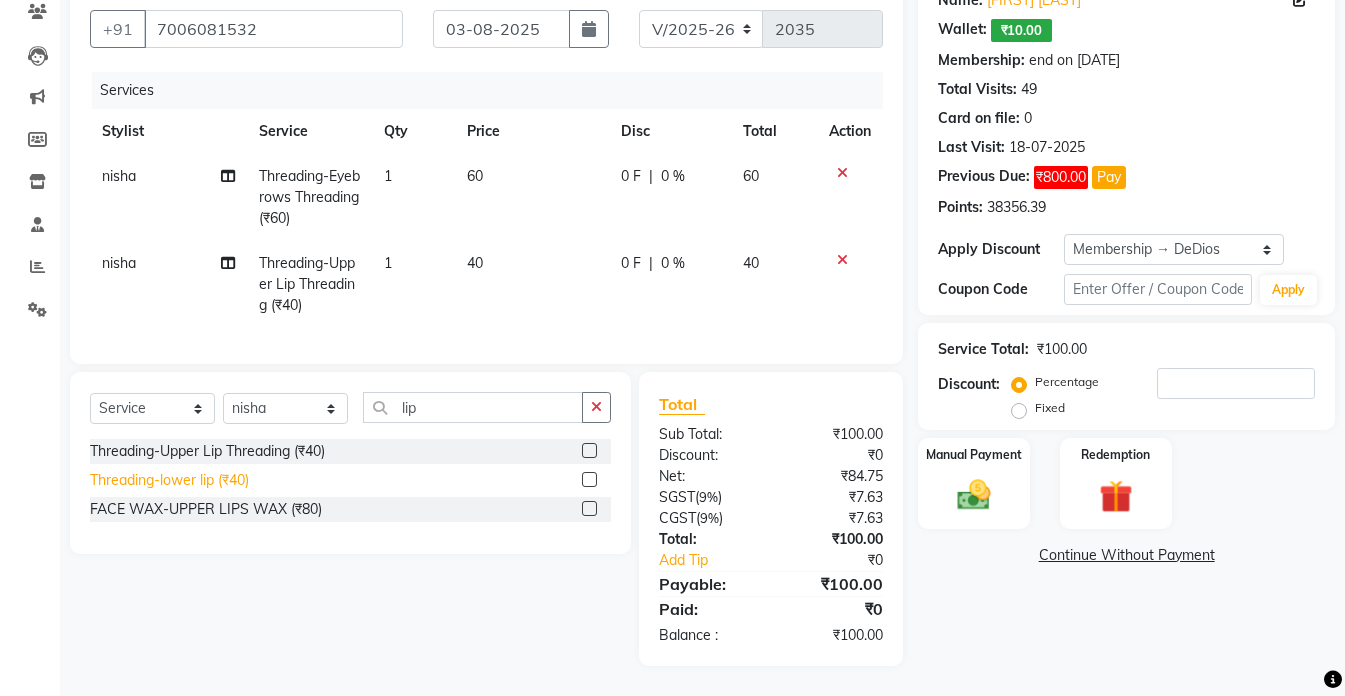 click on "Threading-lower lip (₹40)" 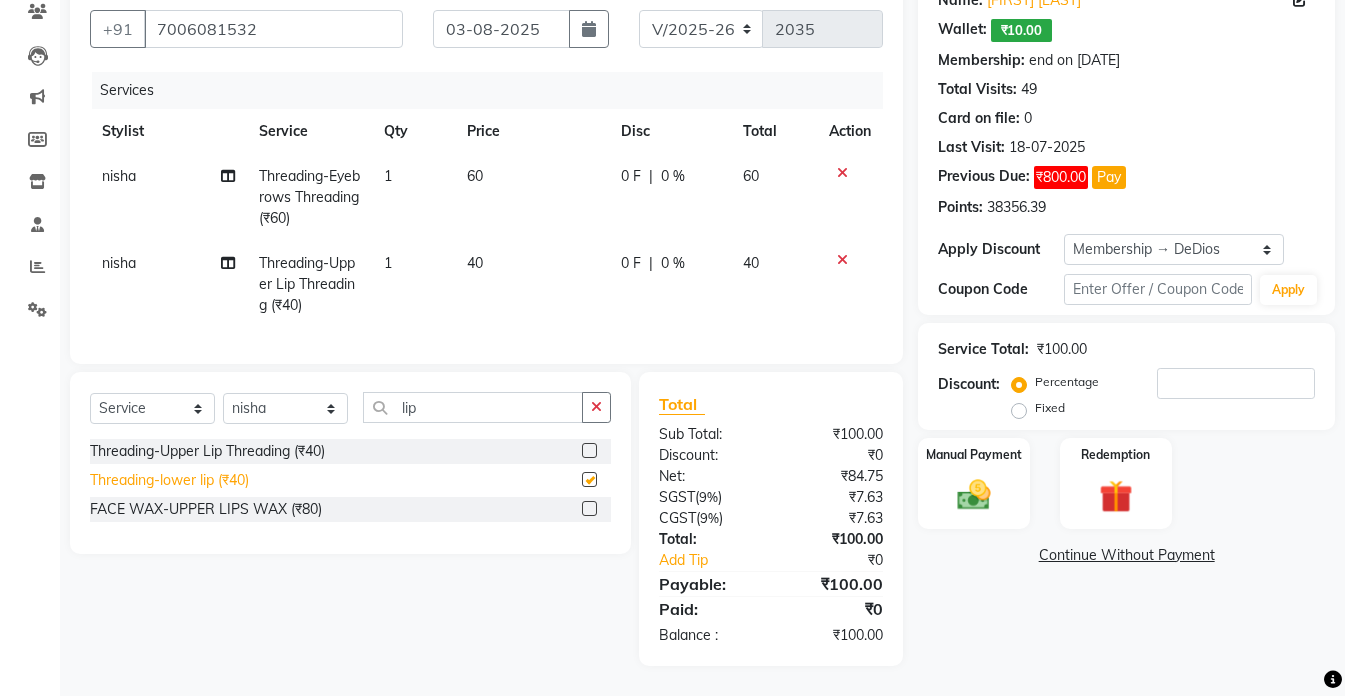 checkbox on "false" 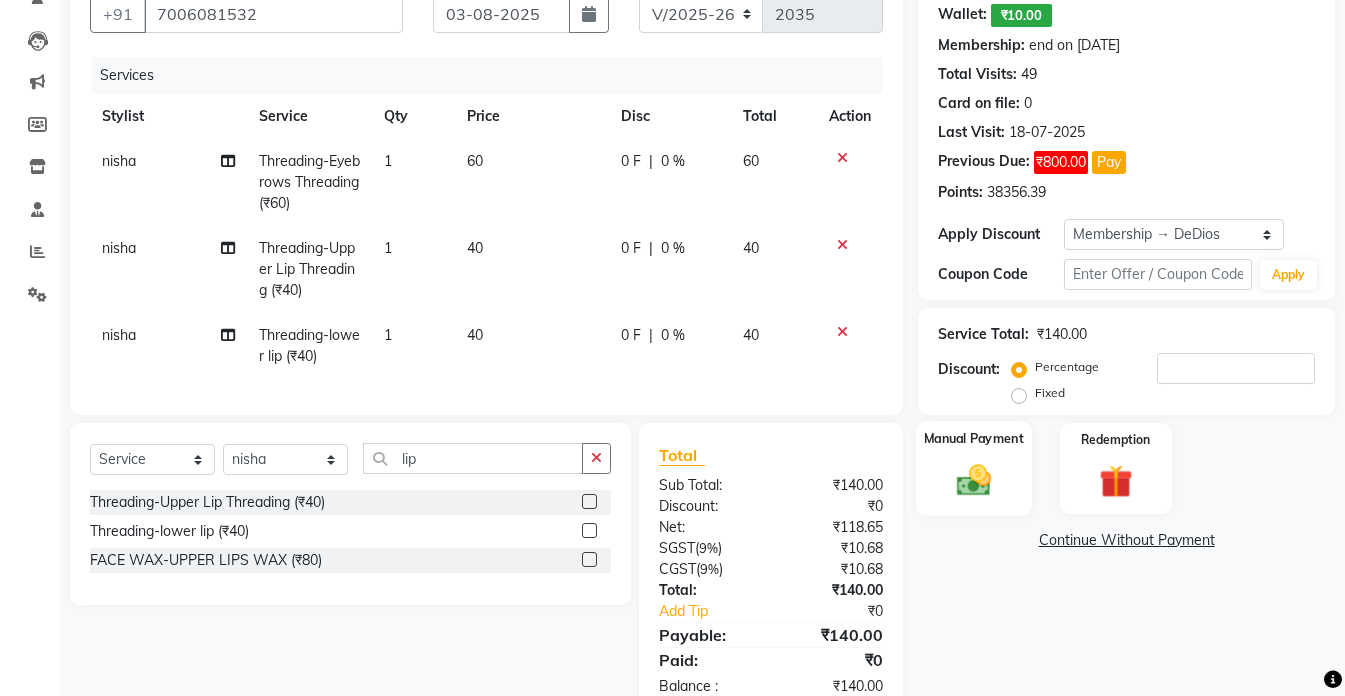 click 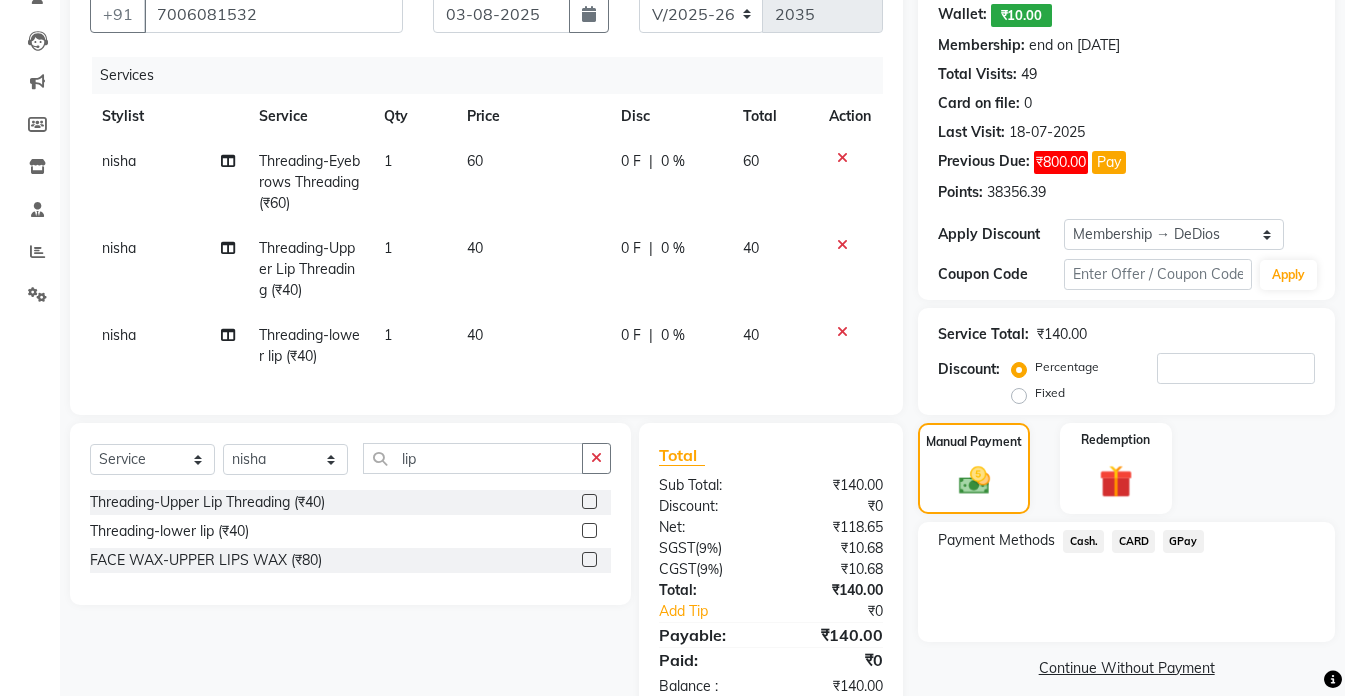 click on "Cash." 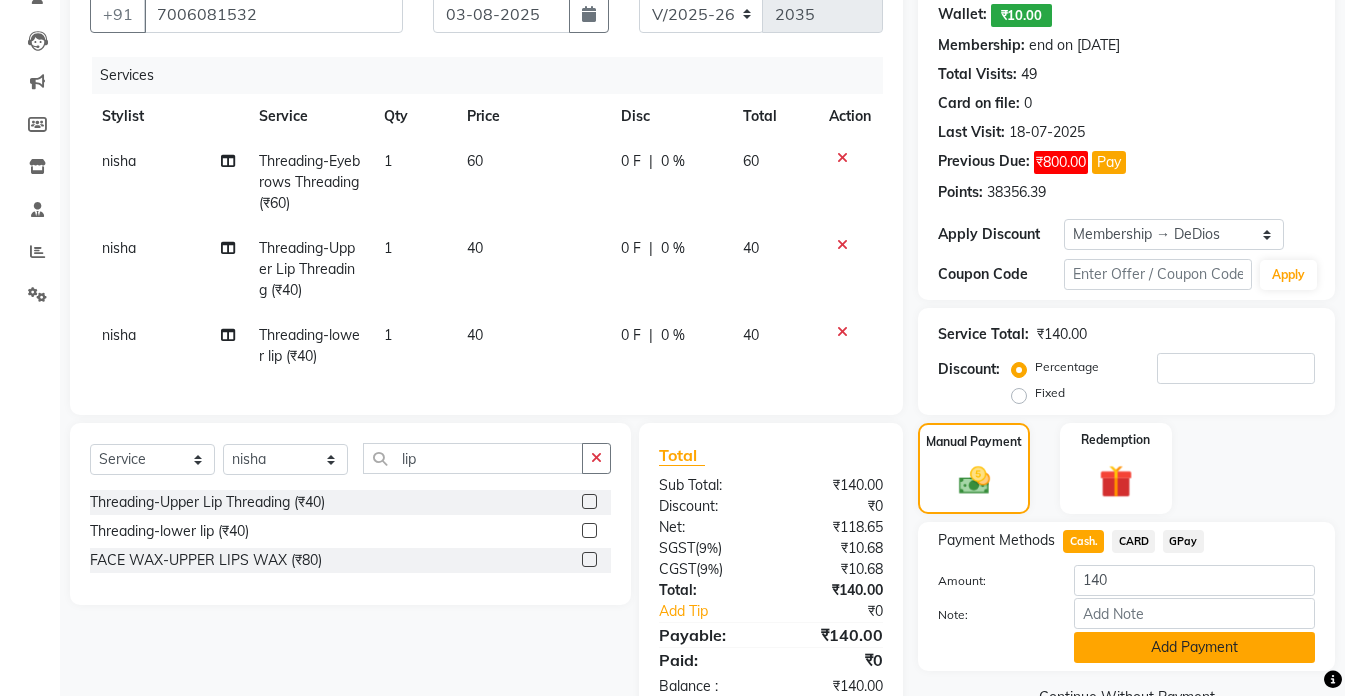 scroll, scrollTop: 257, scrollLeft: 0, axis: vertical 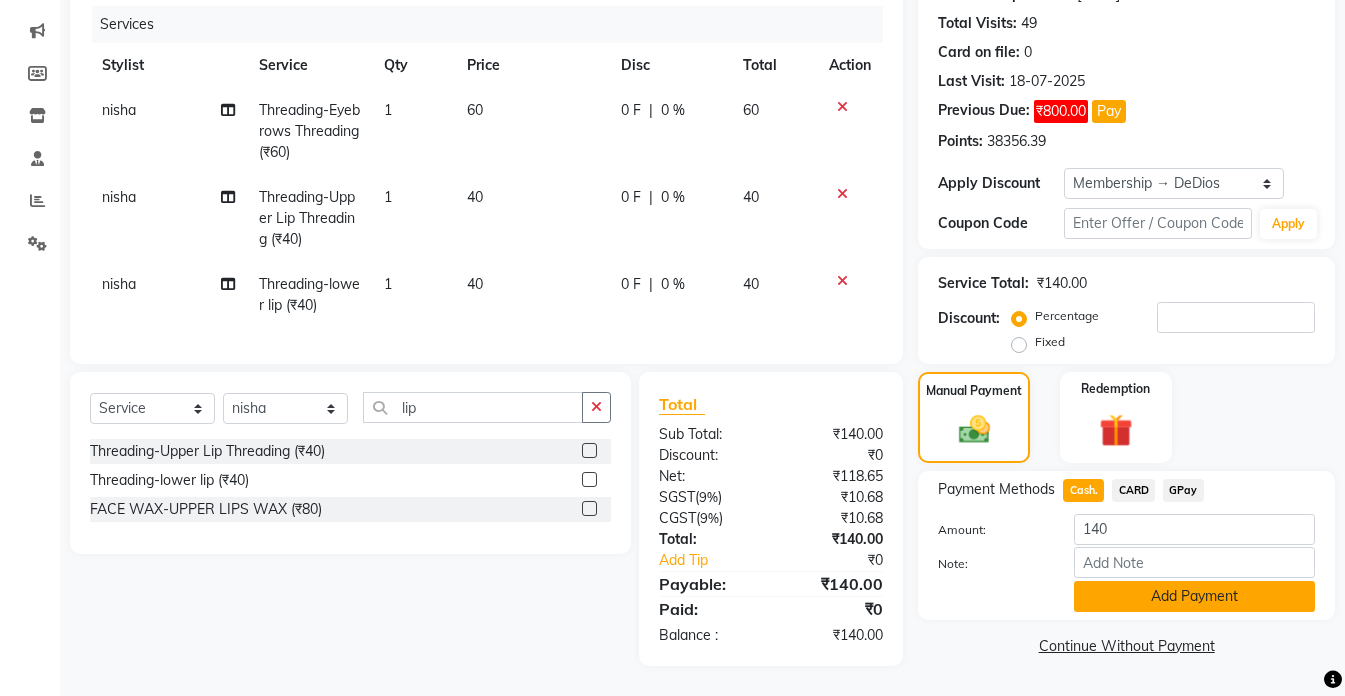 click on "Add Payment" 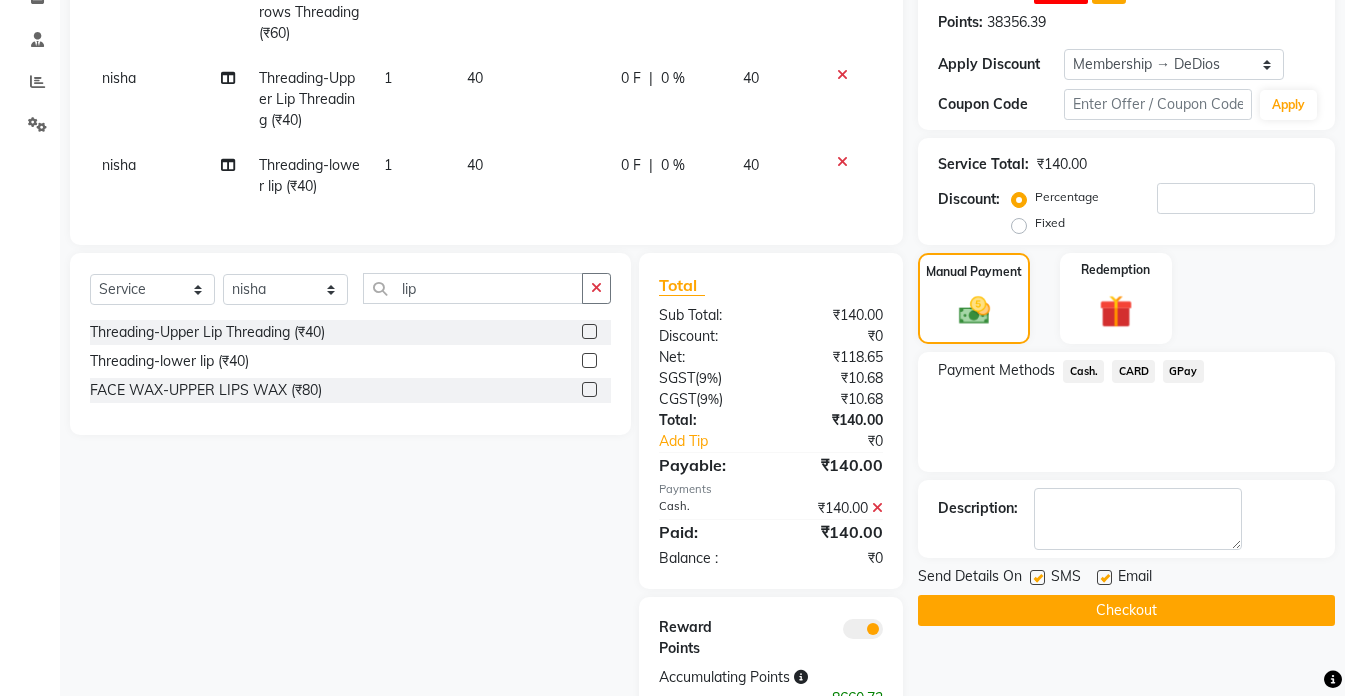 scroll, scrollTop: 439, scrollLeft: 0, axis: vertical 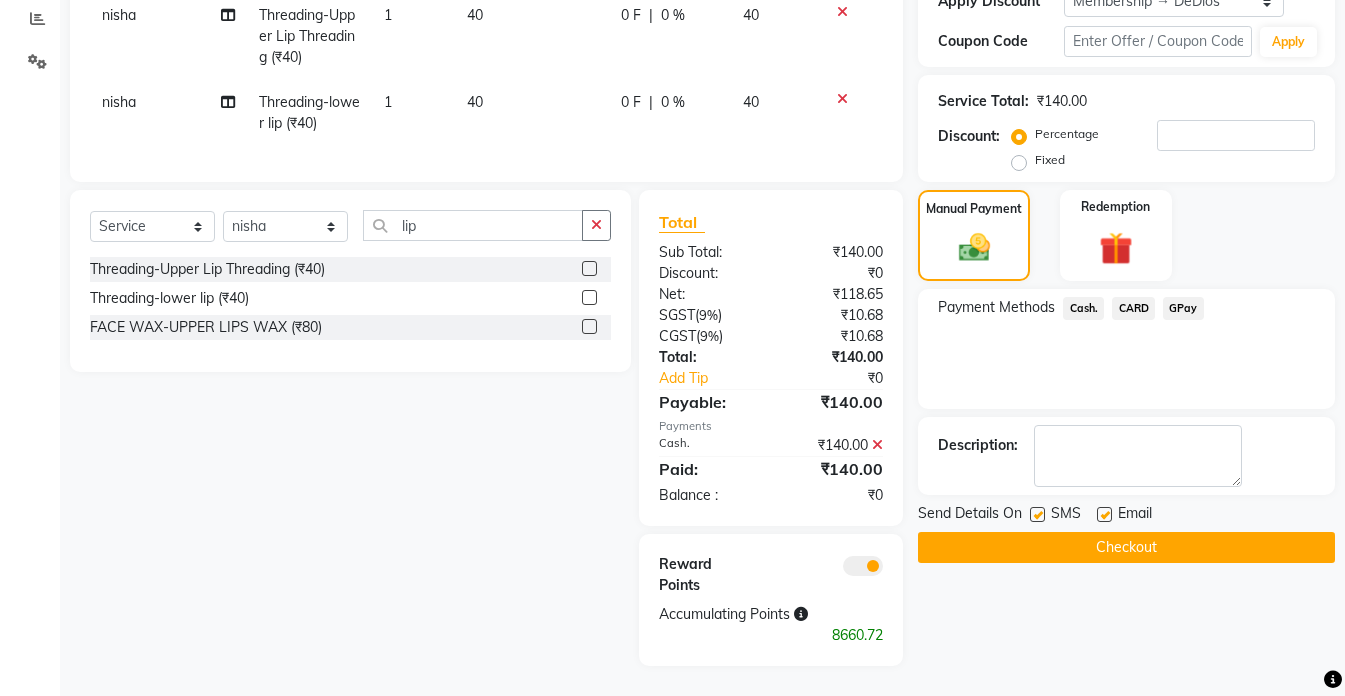 click on "Checkout" 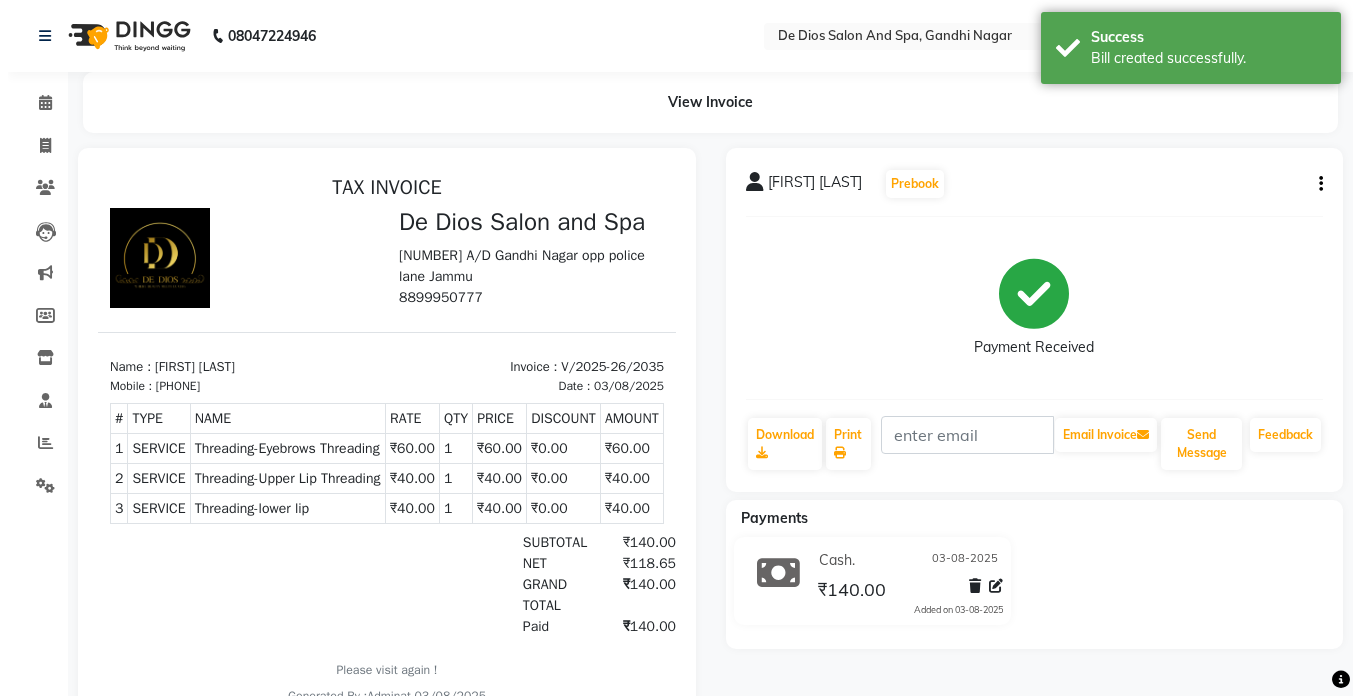 scroll, scrollTop: 0, scrollLeft: 0, axis: both 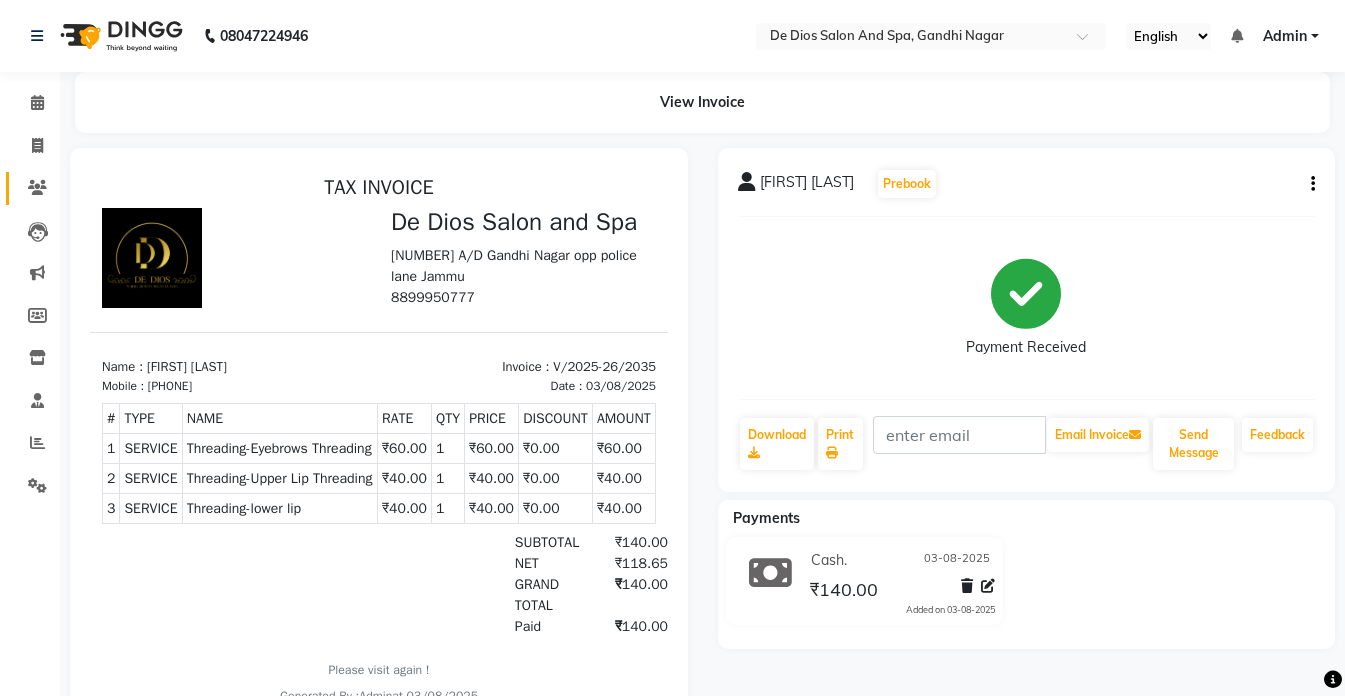 click 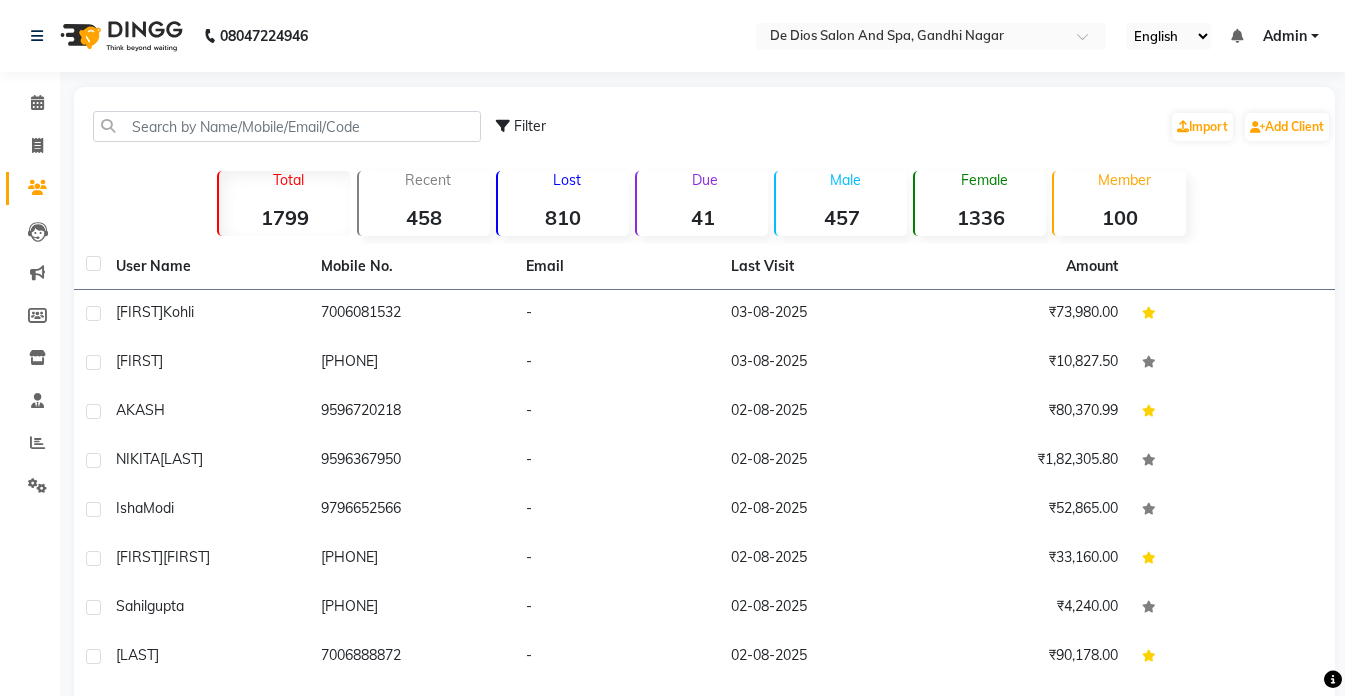 click on "Filter  Import   Add Client" 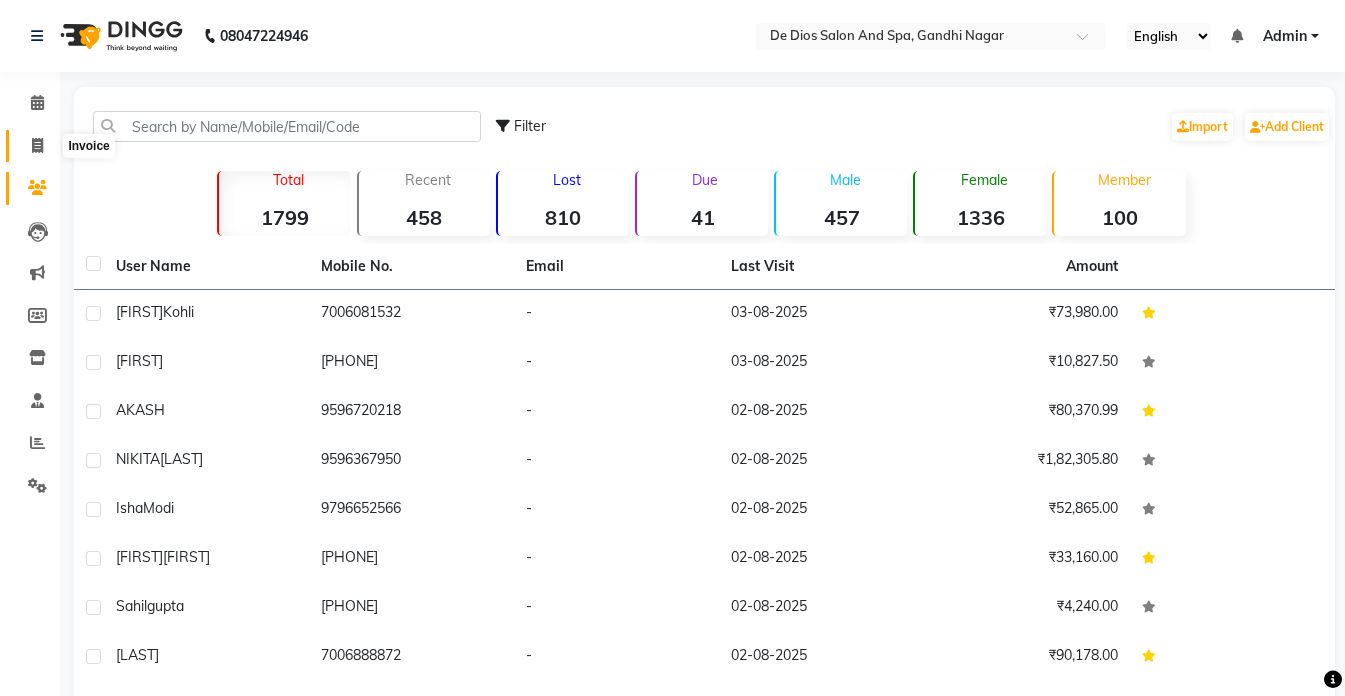 click 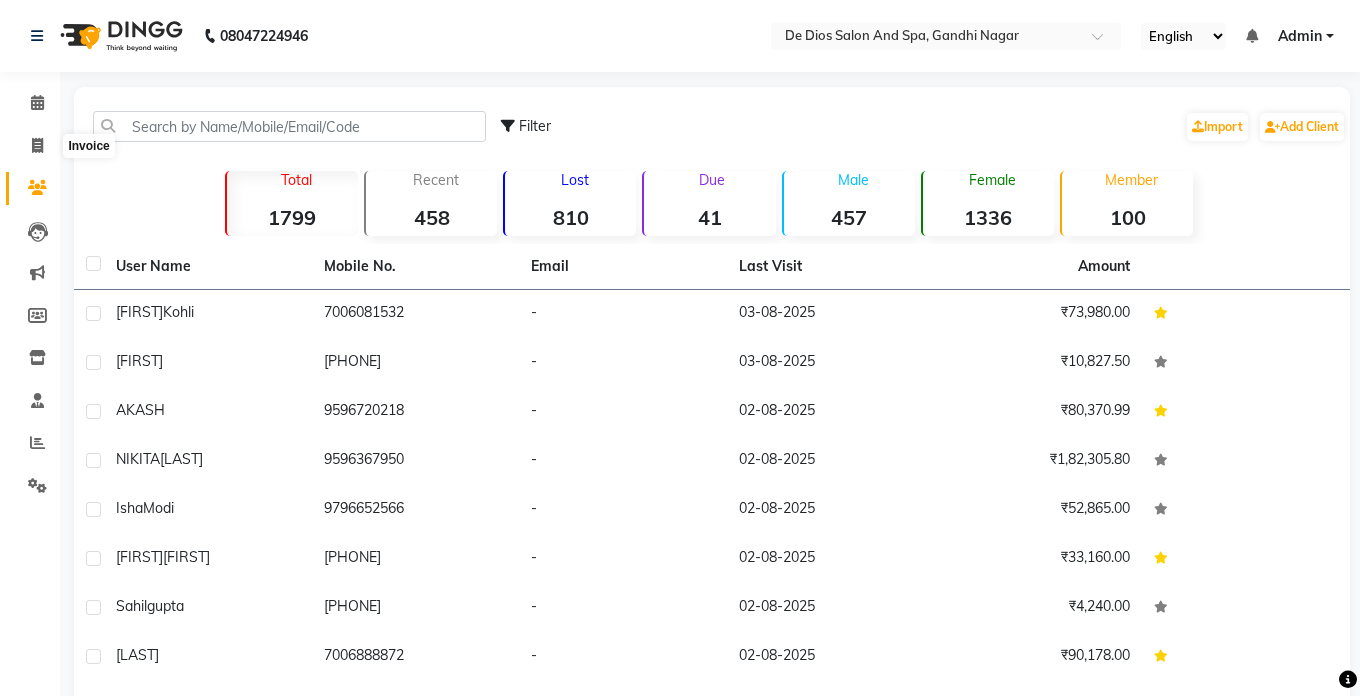 select on "service" 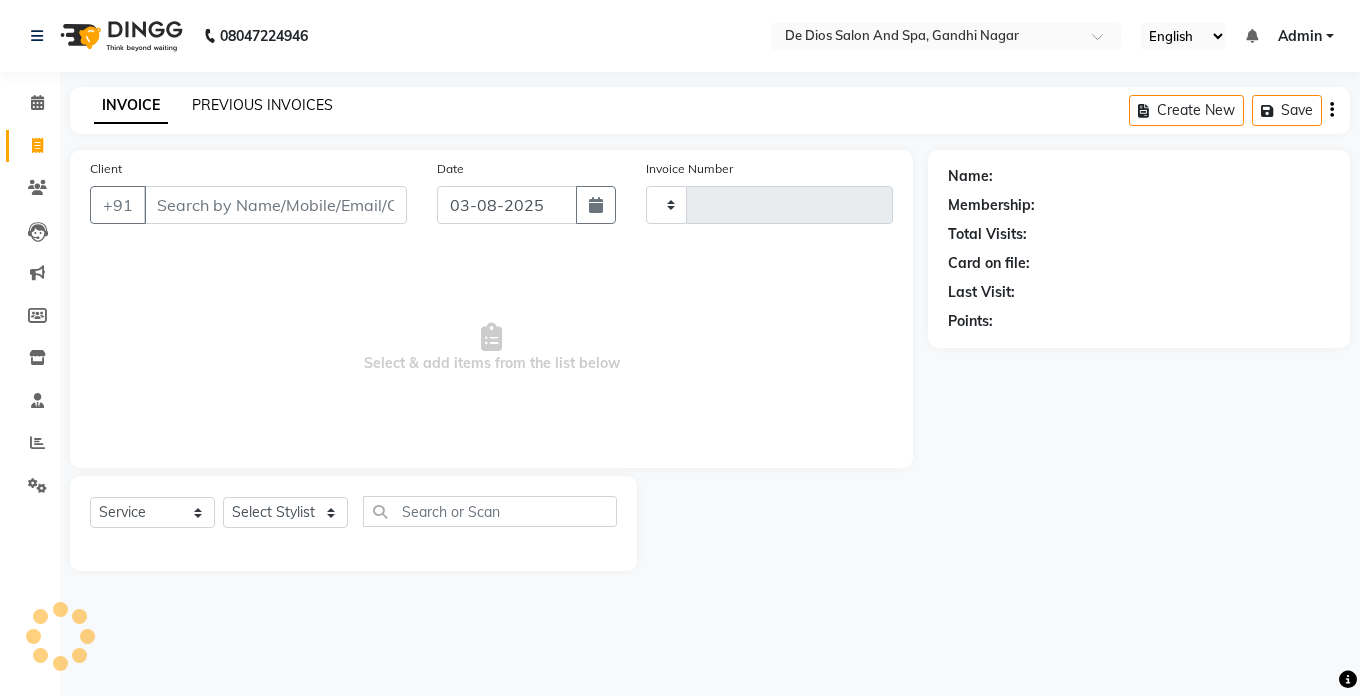type on "2036" 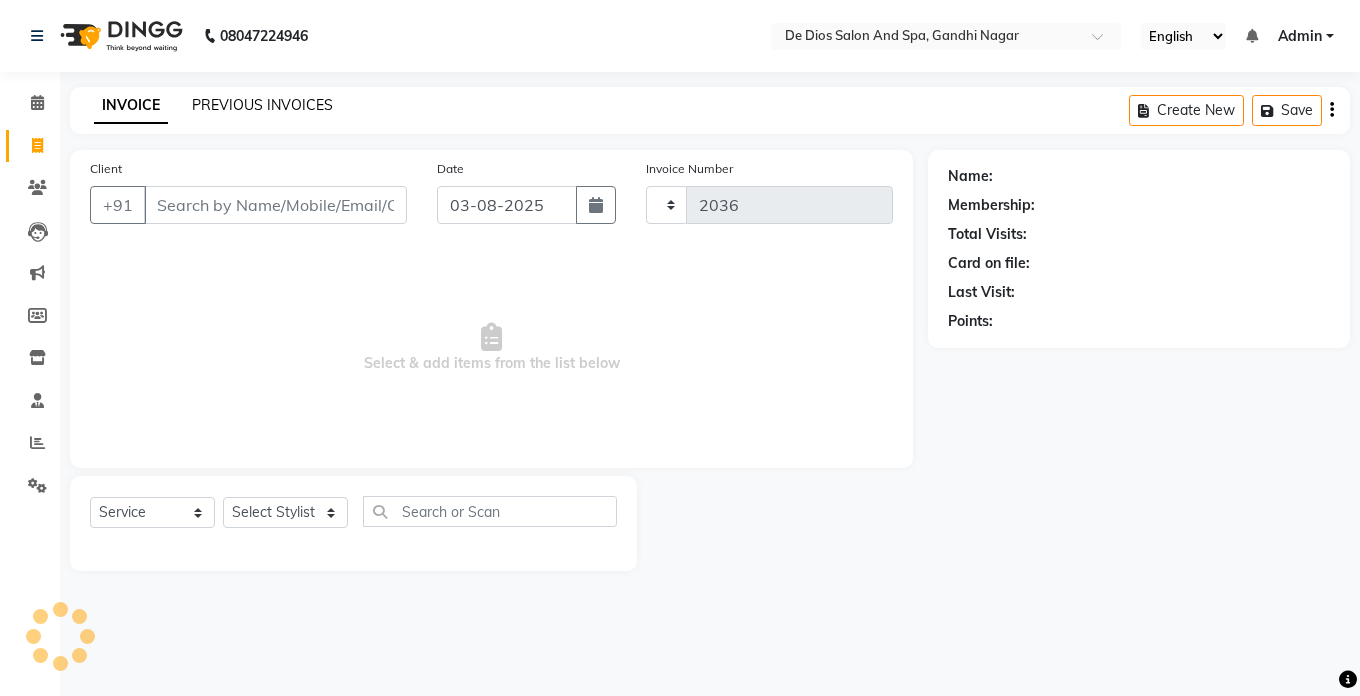 select on "6431" 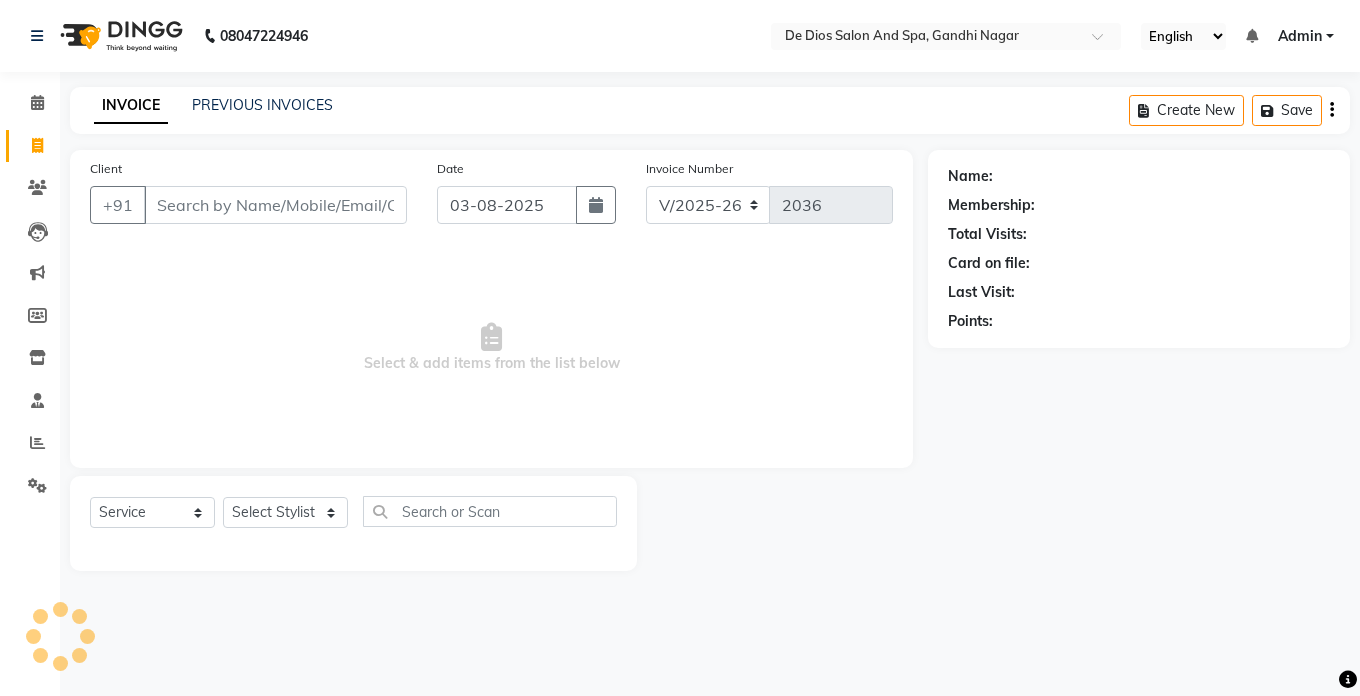 click on "PREVIOUS INVOICES" 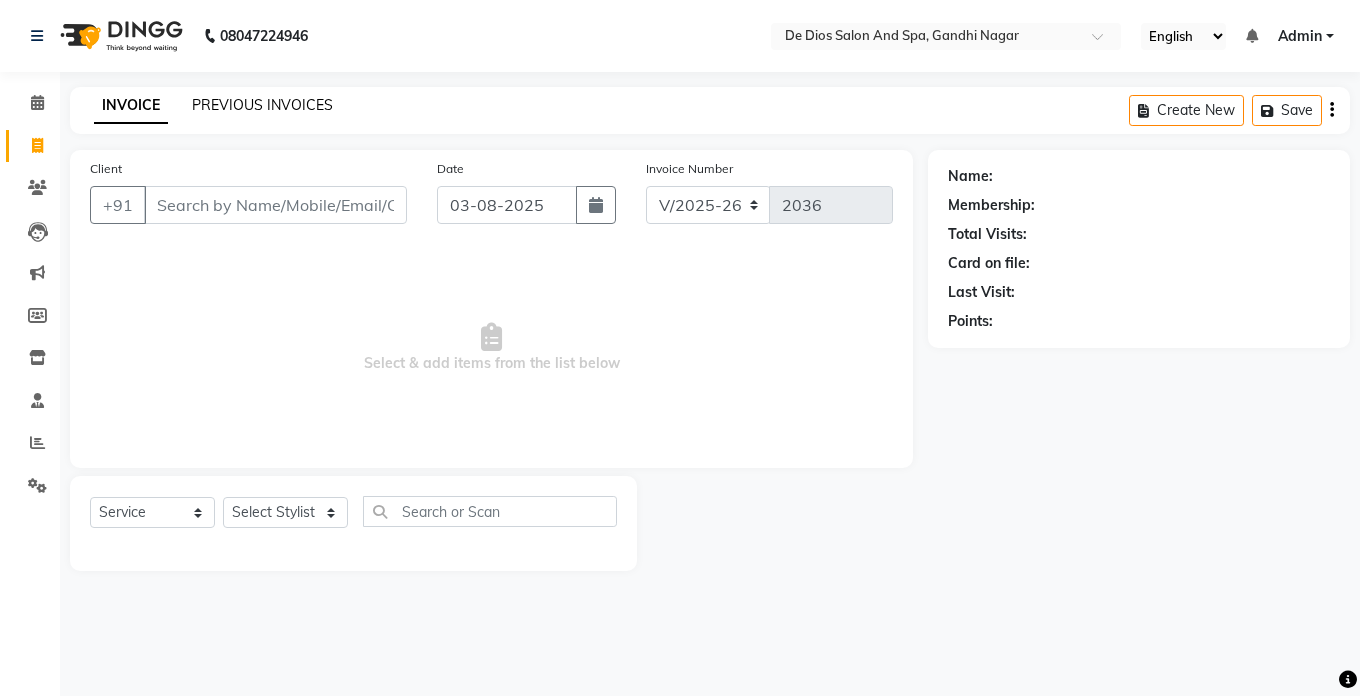 click on "PREVIOUS INVOICES" 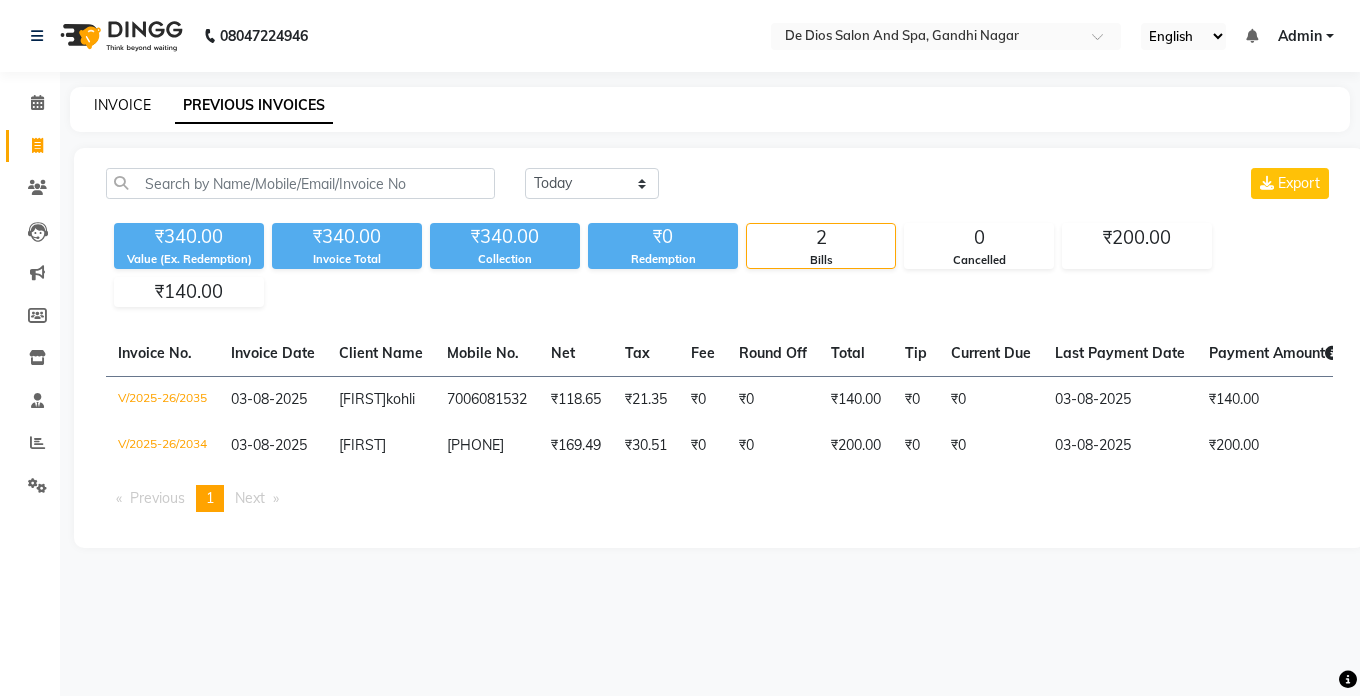 click on "INVOICE" 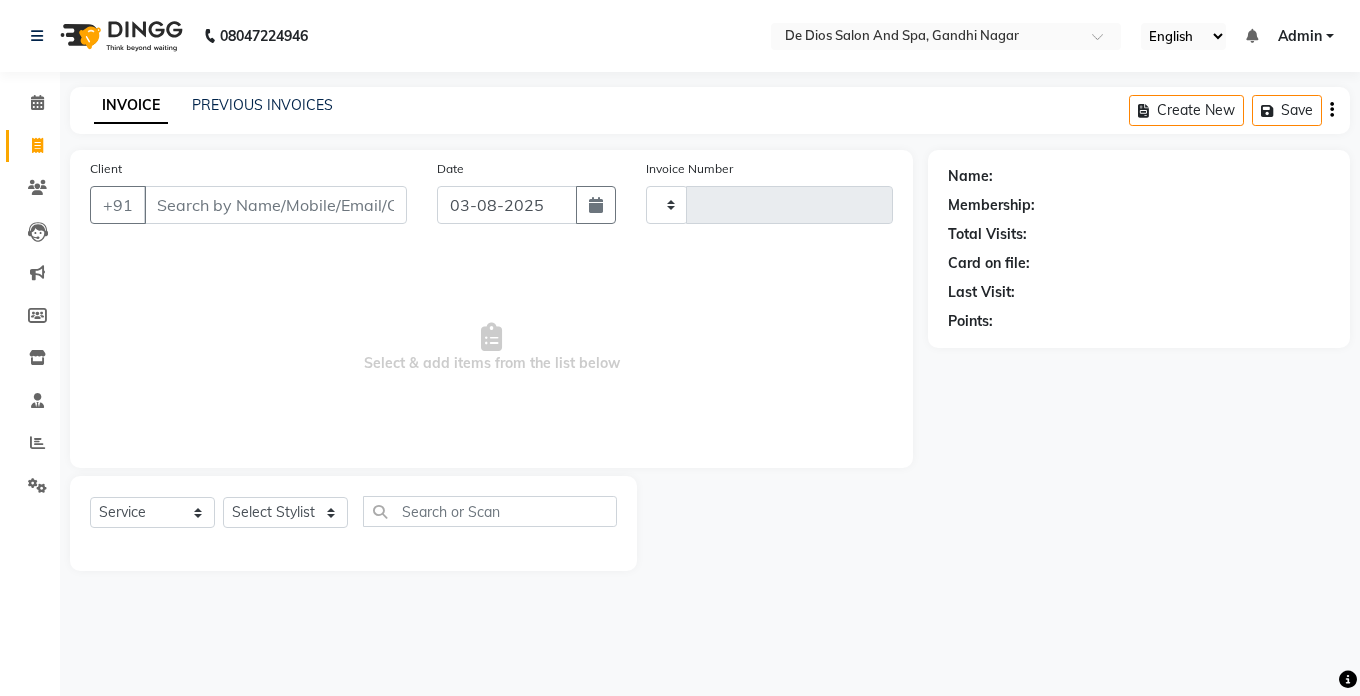 type on "2036" 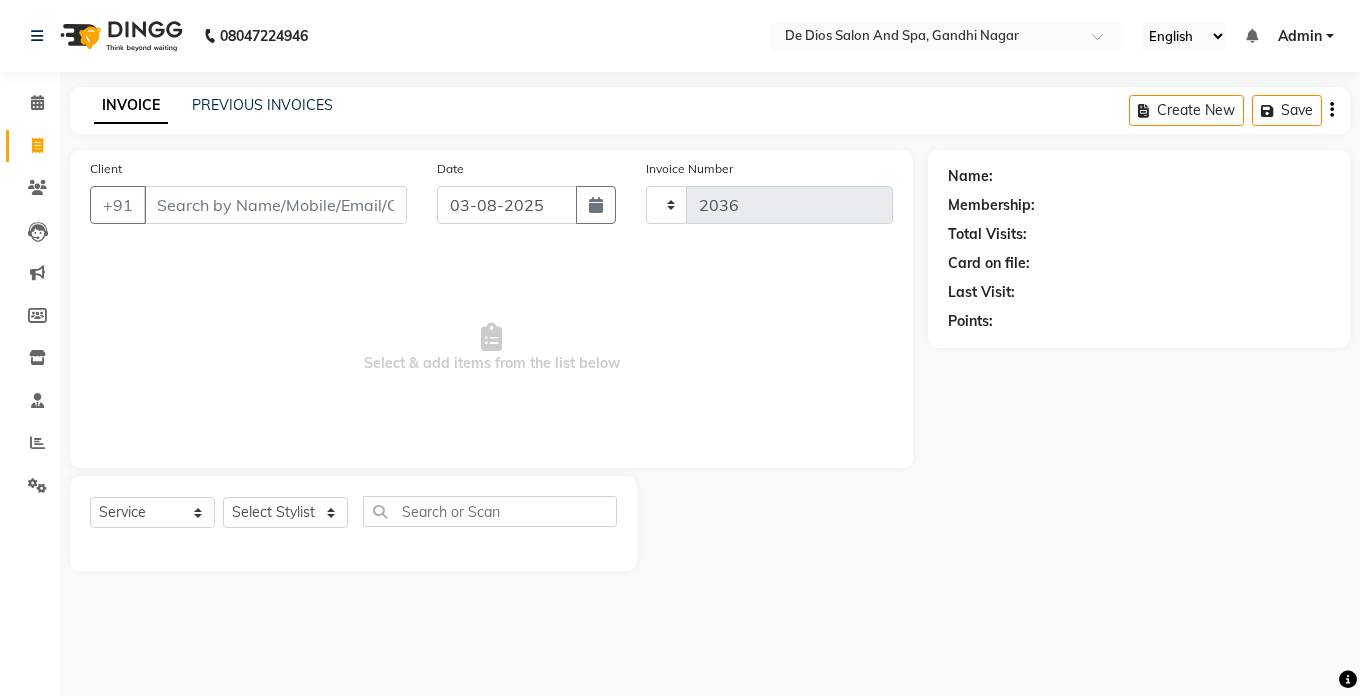 select on "6431" 